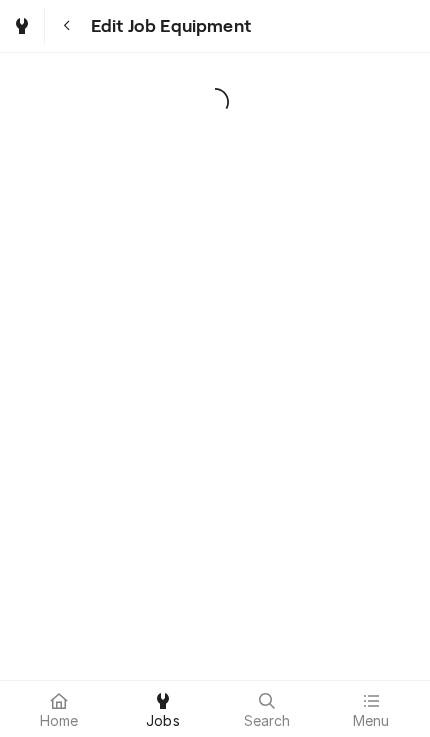 scroll, scrollTop: 0, scrollLeft: 0, axis: both 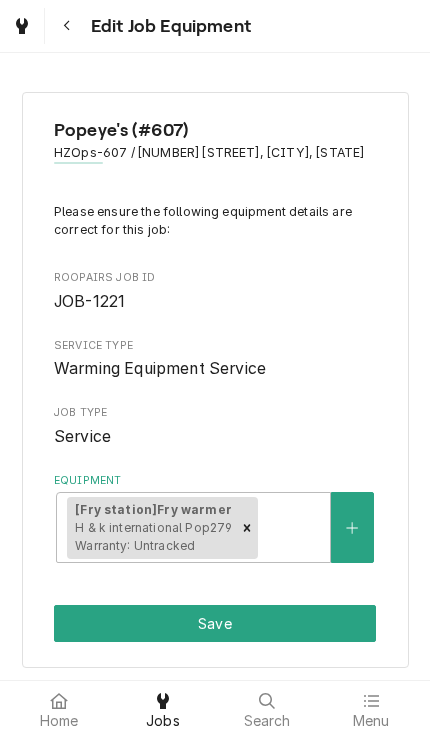 click 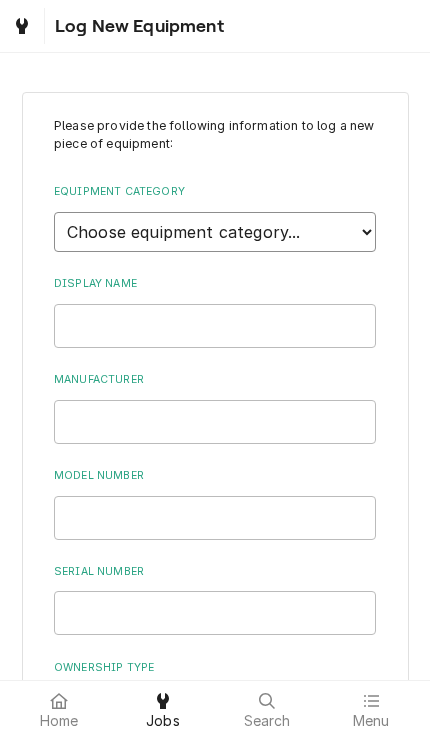 click on "Choose equipment category... Cooking Equipment Fryers Ovens and Ranges Concession and Condiment Equipment Holding and Warming Equipment Food Preparation Equipment Other" at bounding box center [215, 232] 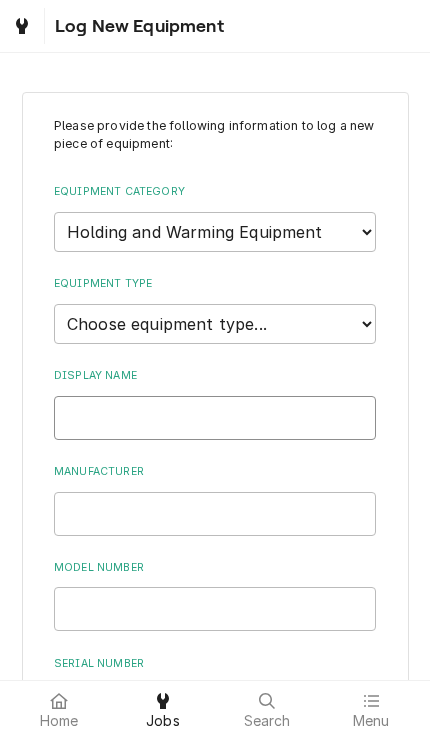 click on "Display Name" at bounding box center [215, 418] 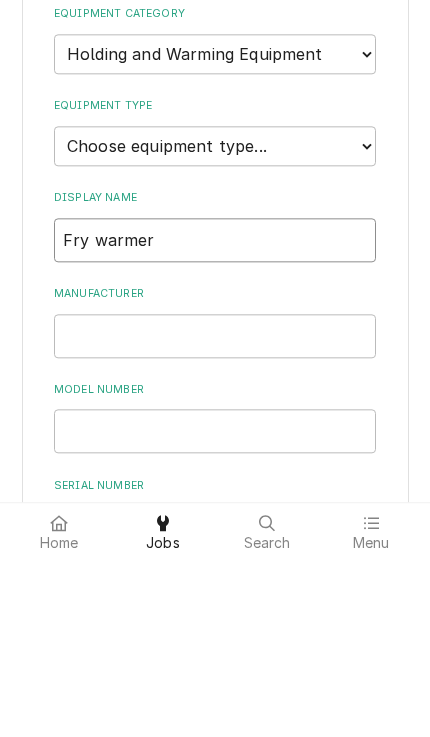 type on "Fry warmer" 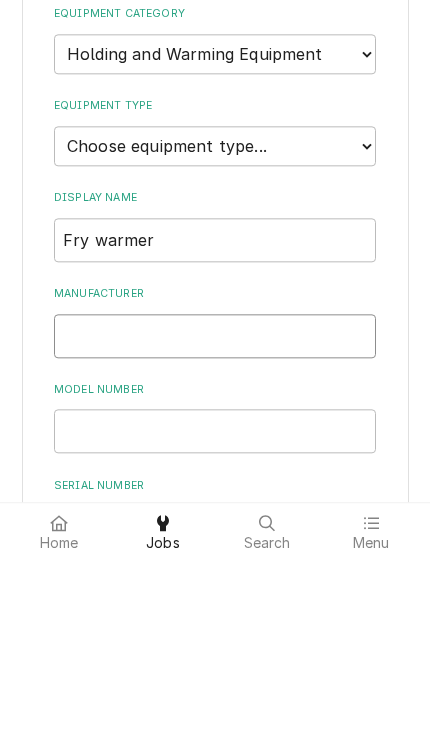 click on "Manufacturer" at bounding box center [215, 514] 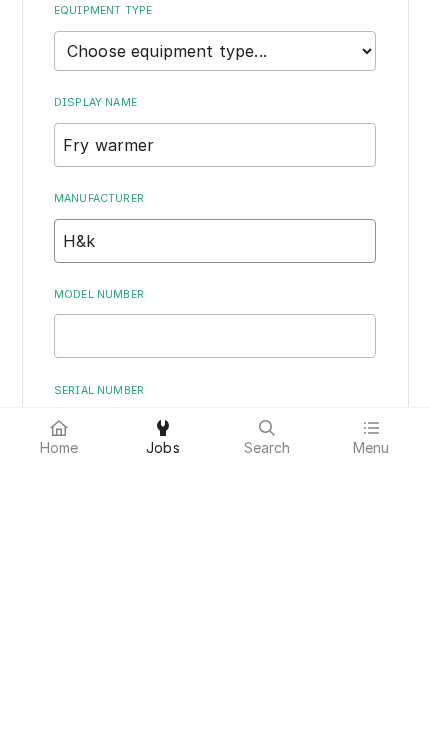type on "H&k" 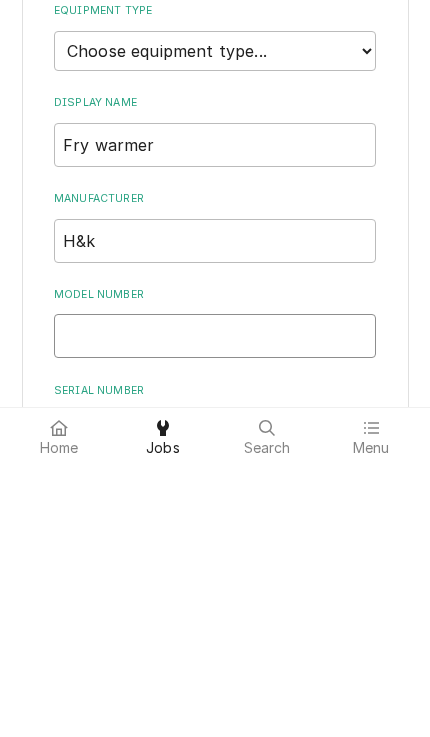 click on "Model Number" at bounding box center (215, 609) 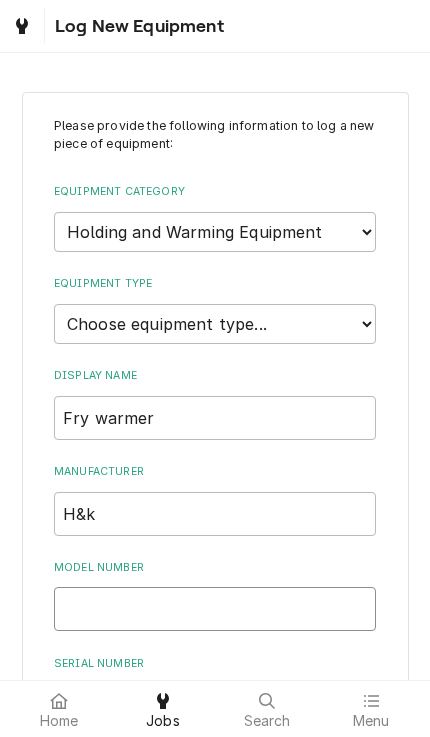 click on "Model Number" at bounding box center (215, 609) 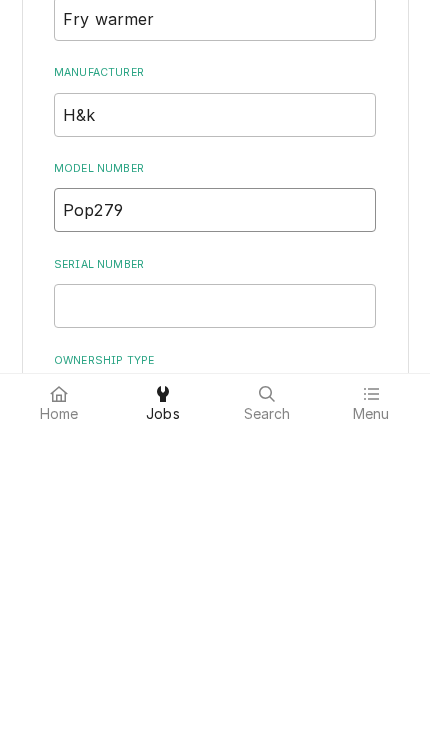 scroll, scrollTop: 100, scrollLeft: 0, axis: vertical 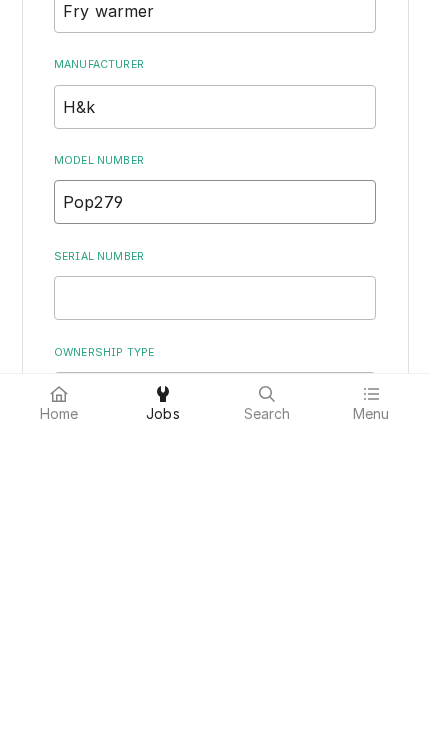 type on "Pop279" 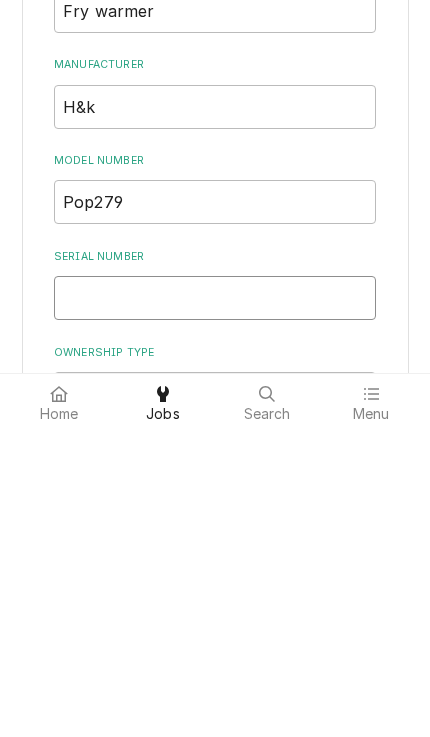 click on "Serial Number" at bounding box center [215, 605] 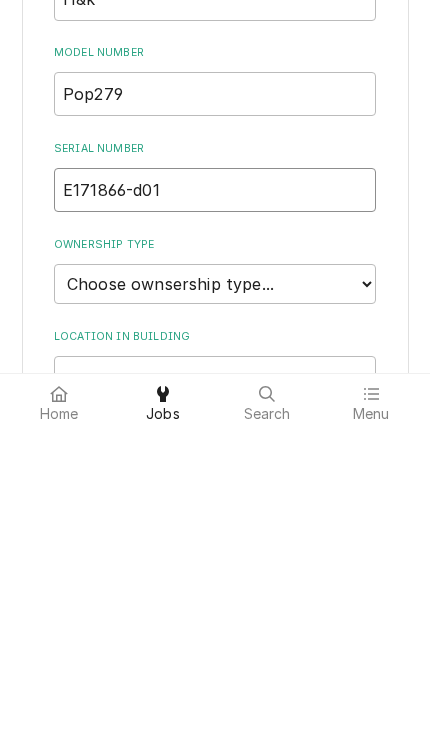 scroll, scrollTop: 230, scrollLeft: 0, axis: vertical 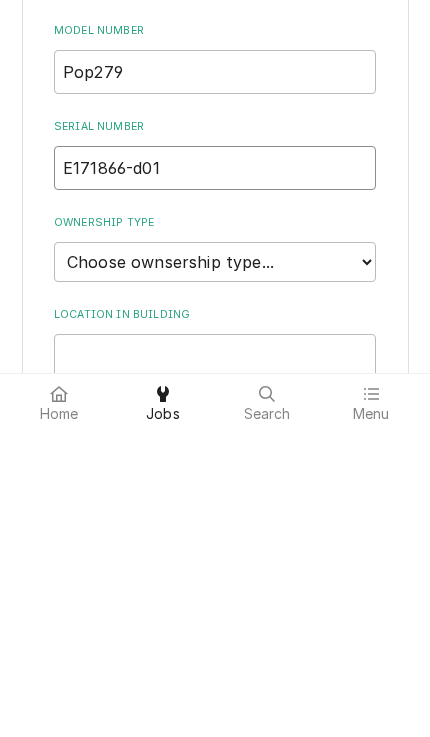 type on "E171866-d01" 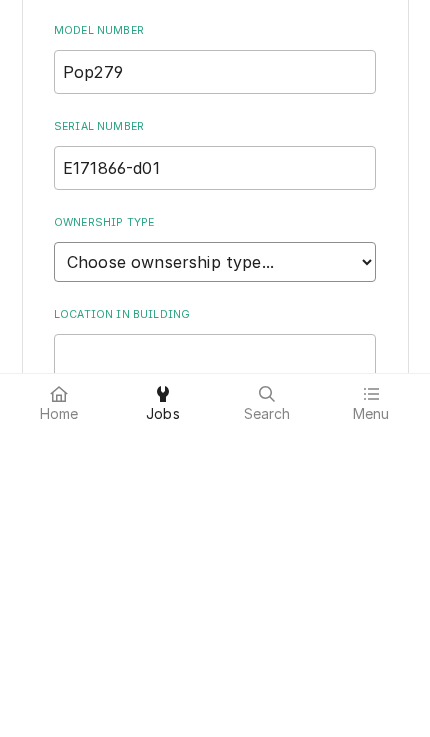 click on "Choose ownsership type... Unknown Owned Leased Rented" at bounding box center [215, 569] 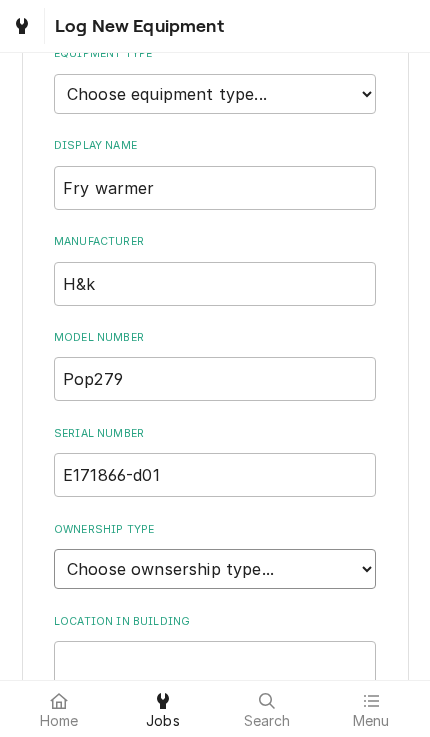 select on "1" 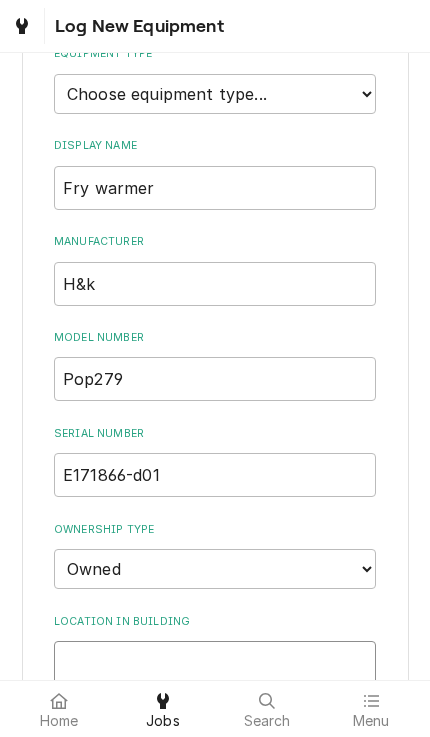 click on "Location in Building" at bounding box center [215, 663] 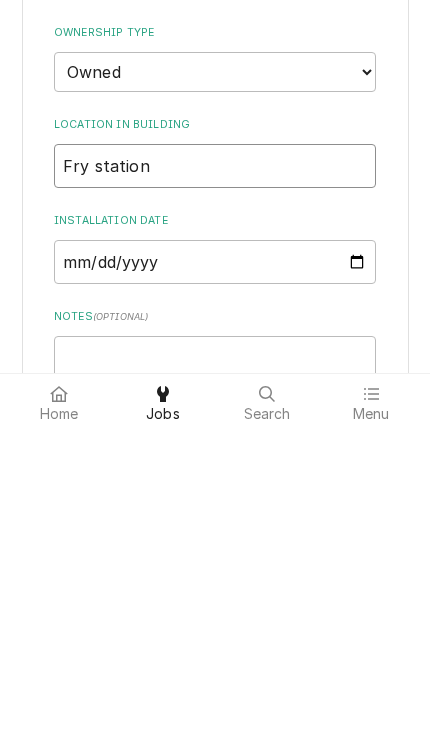 scroll, scrollTop: 421, scrollLeft: 0, axis: vertical 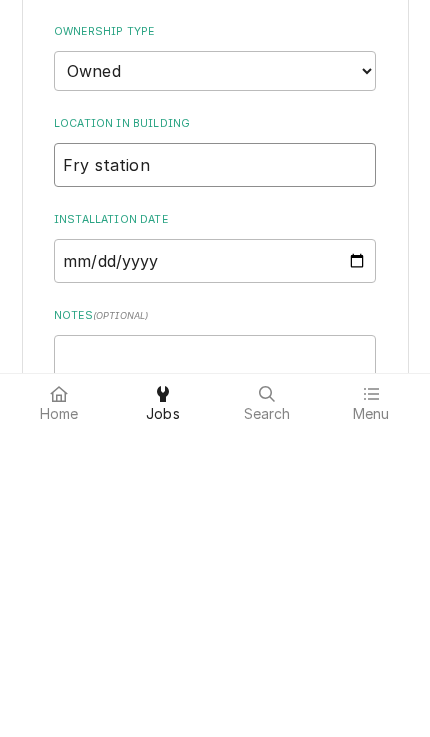 type on "Fry station" 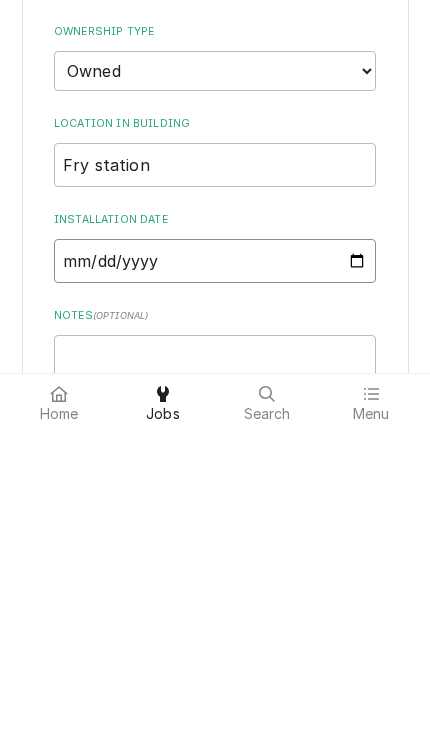 click on "Installation Date" at bounding box center [215, 568] 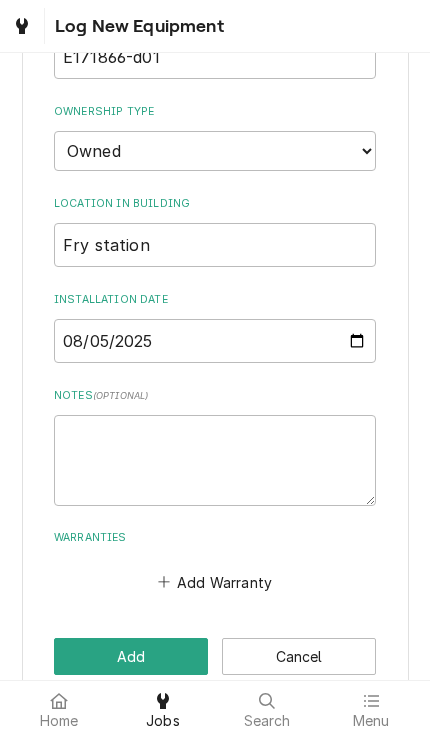 scroll, scrollTop: 647, scrollLeft: 0, axis: vertical 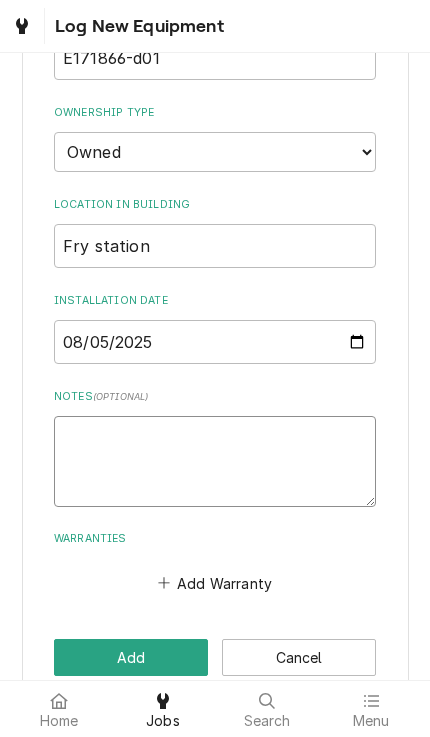 click on "Notes  ( optional )" at bounding box center (215, 461) 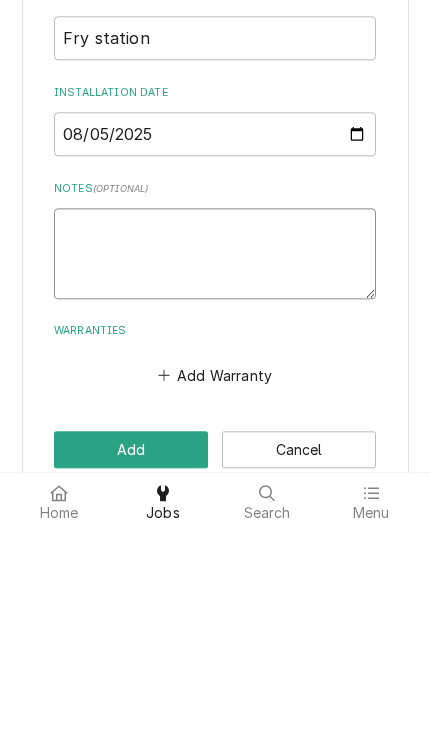 type on "x" 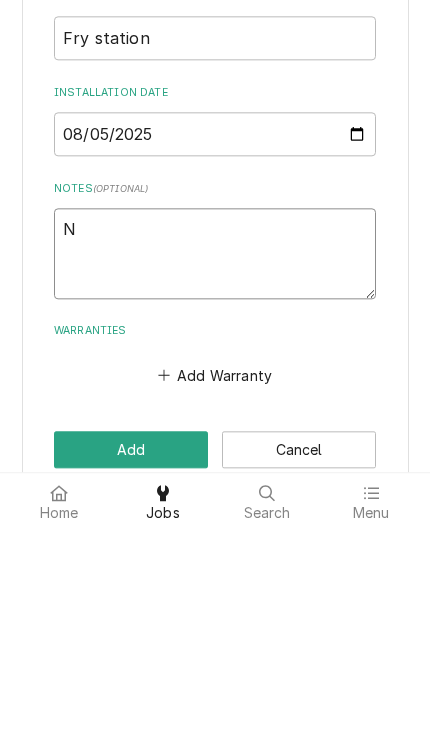 type on "Ne" 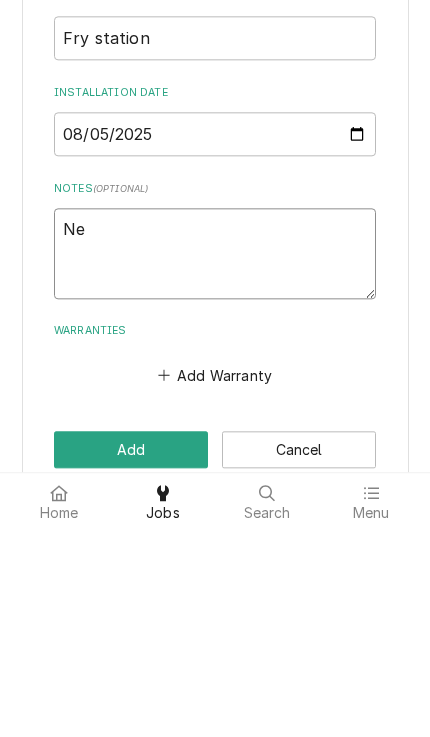 type on "New" 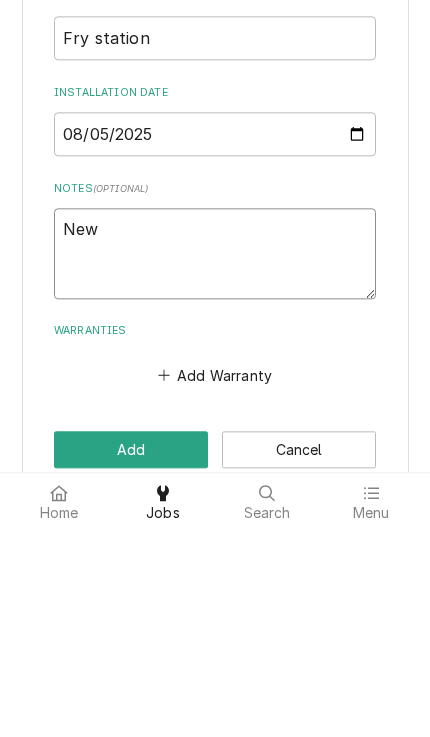 type on "x" 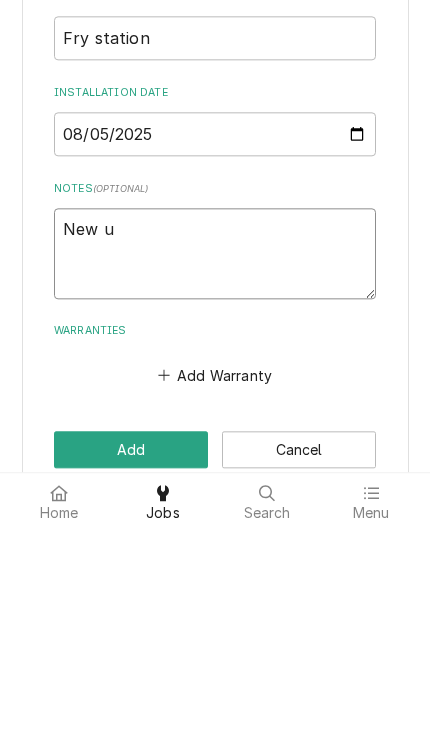 type on "New un" 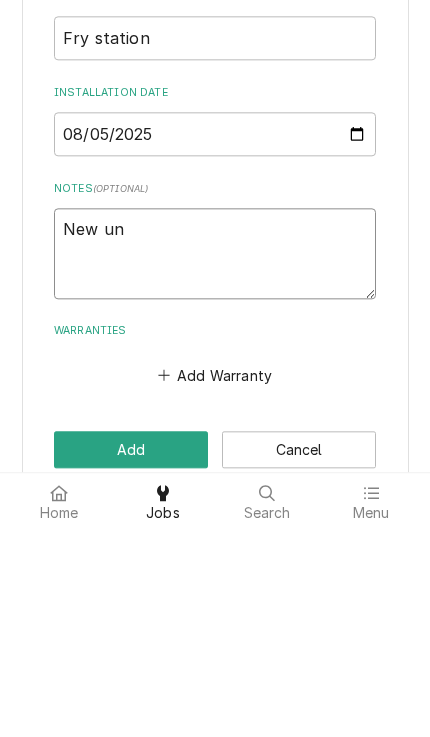 type on "x" 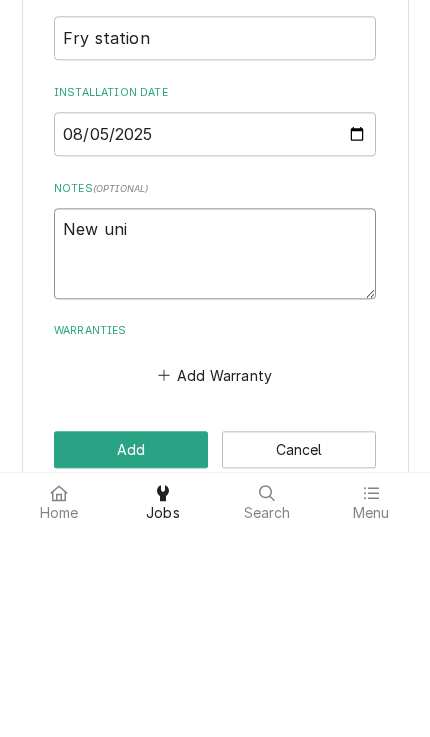 type on "x" 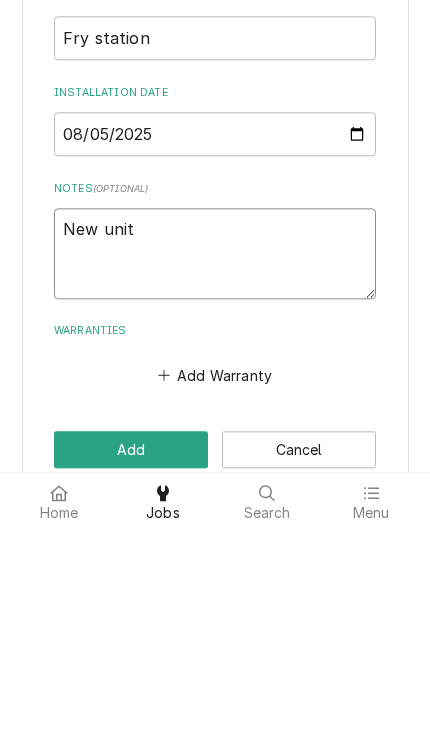 type on "x" 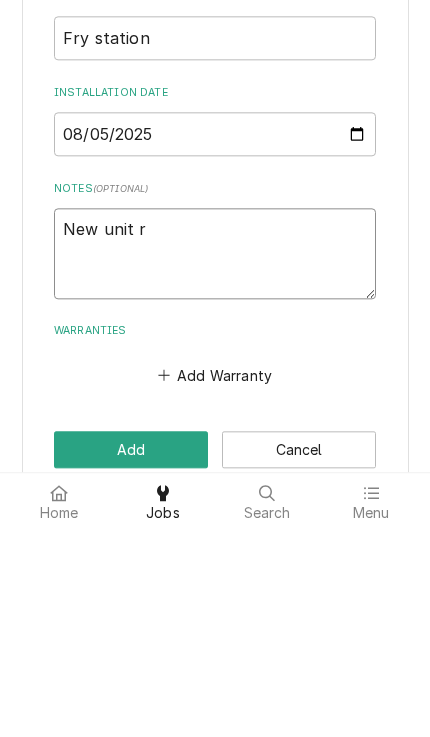 type on "x" 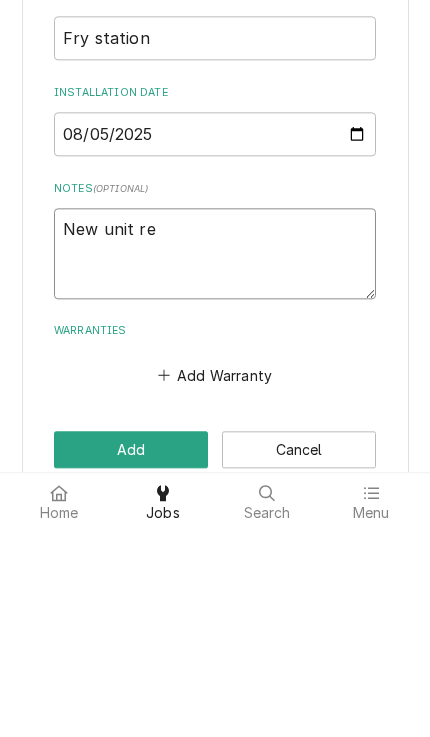 type on "x" 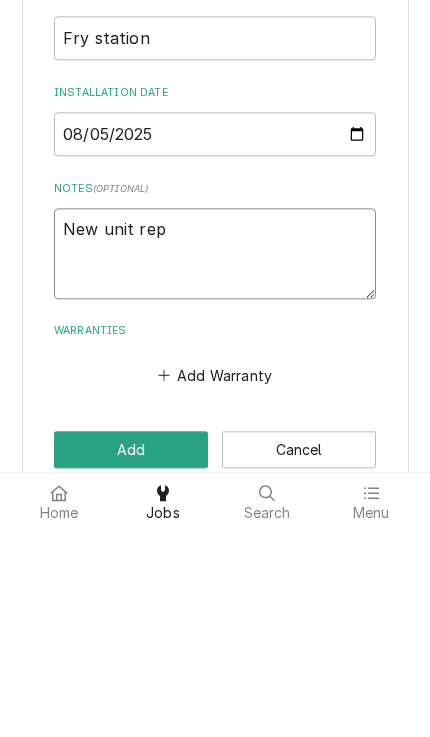 type on "x" 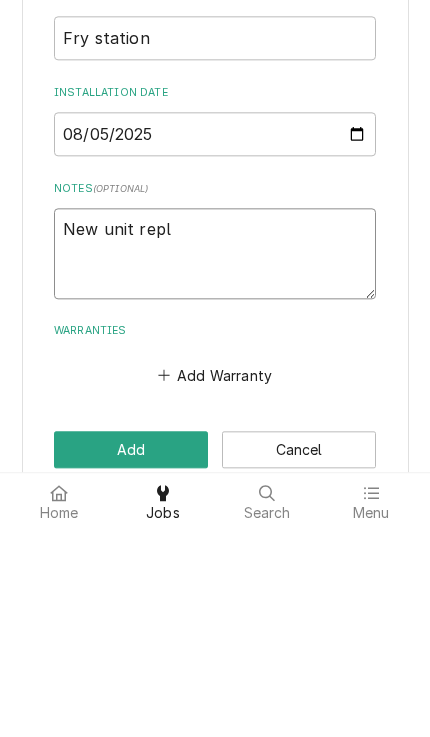 type on "x" 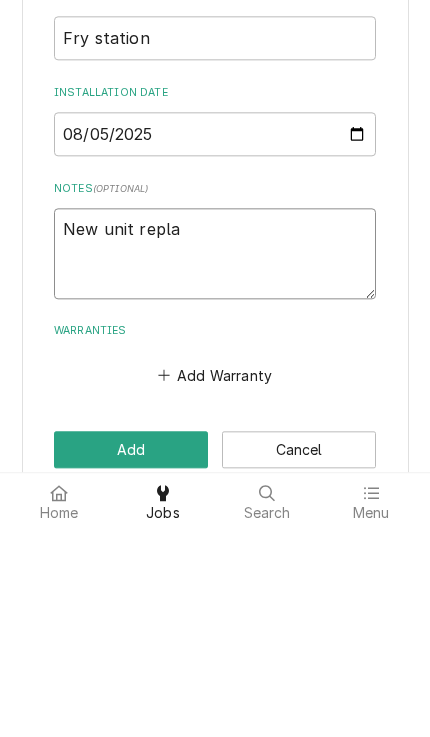 type on "x" 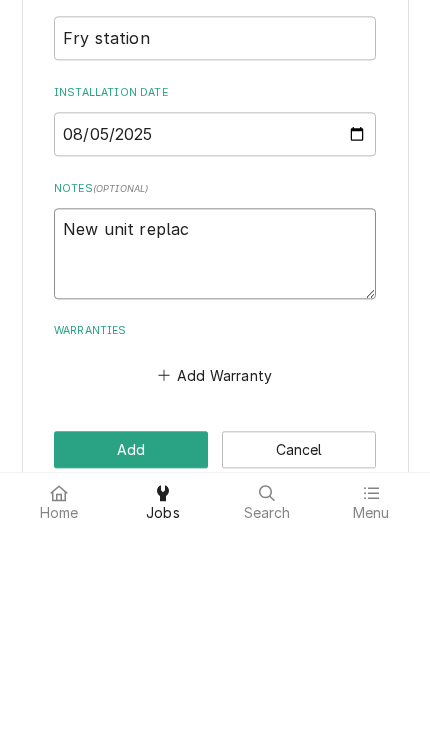 type on "x" 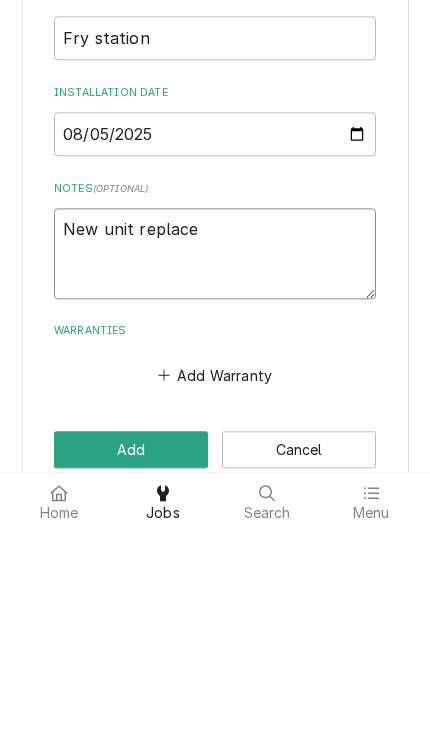 type on "x" 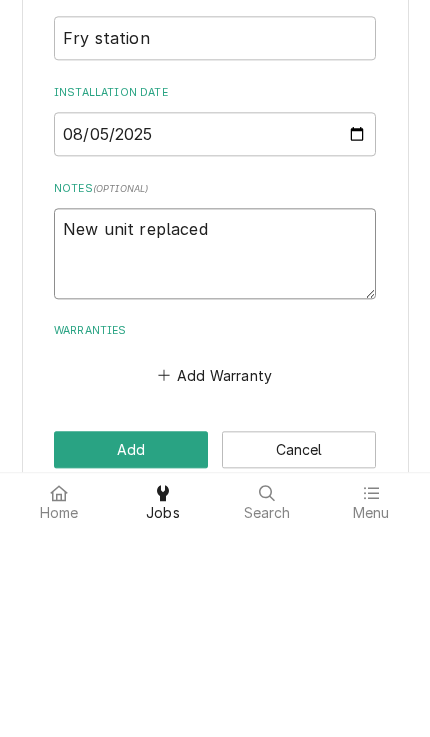 type on "x" 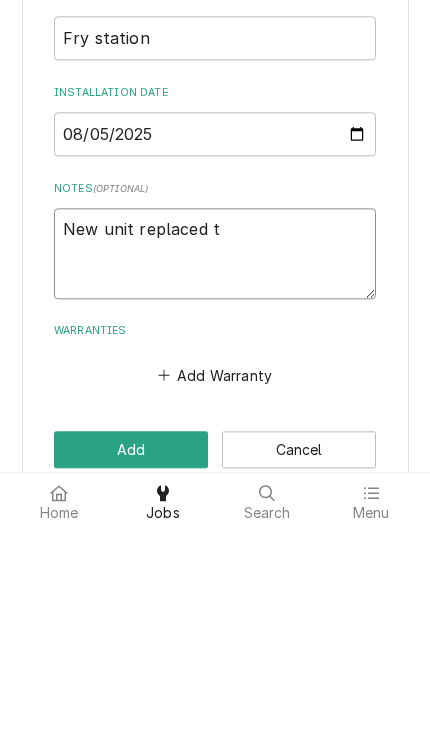 type on "x" 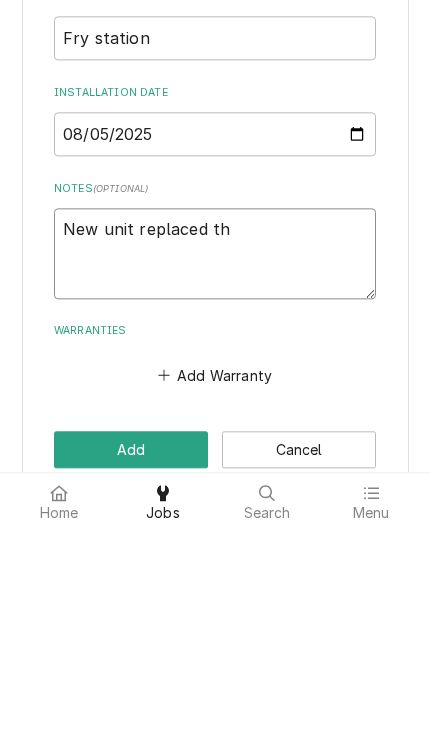 type on "x" 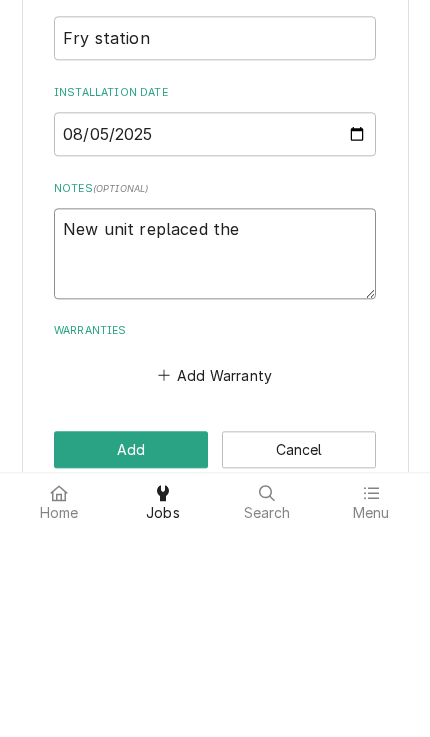 type on "x" 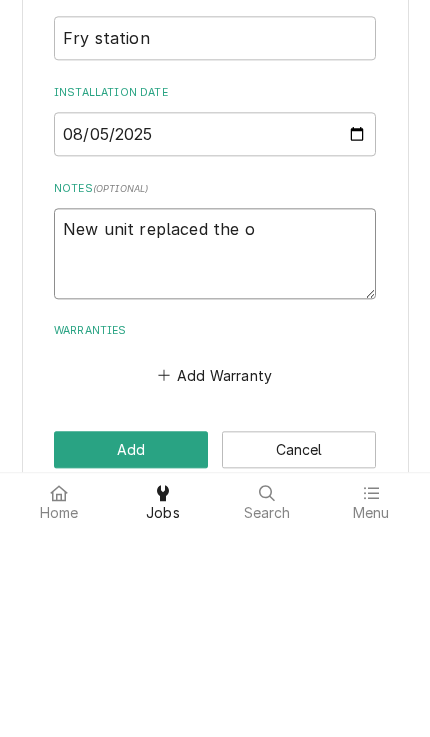 type on "x" 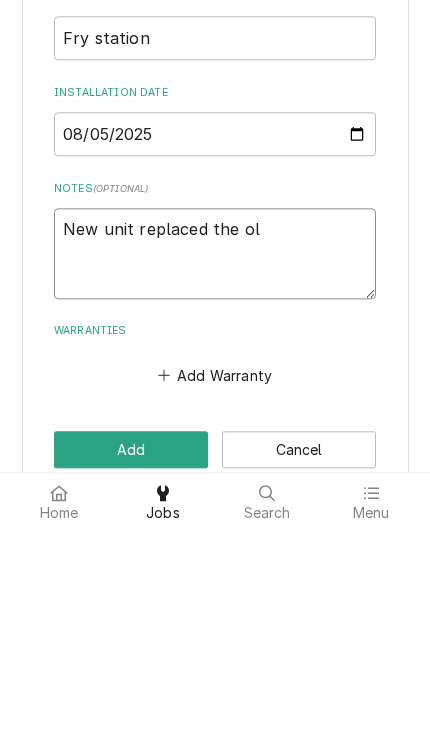 type on "x" 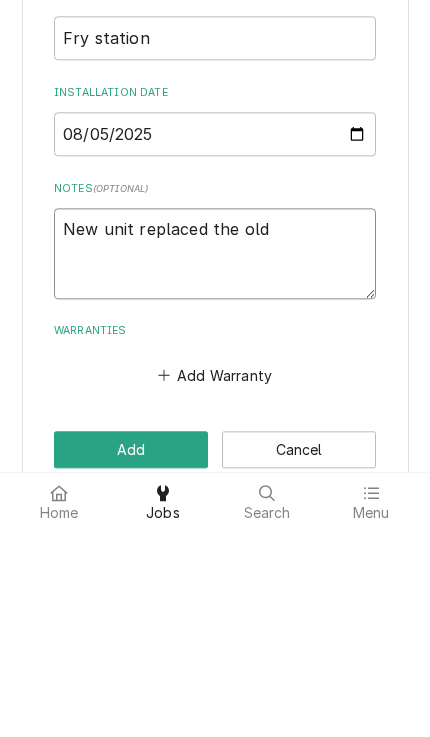 type on "x" 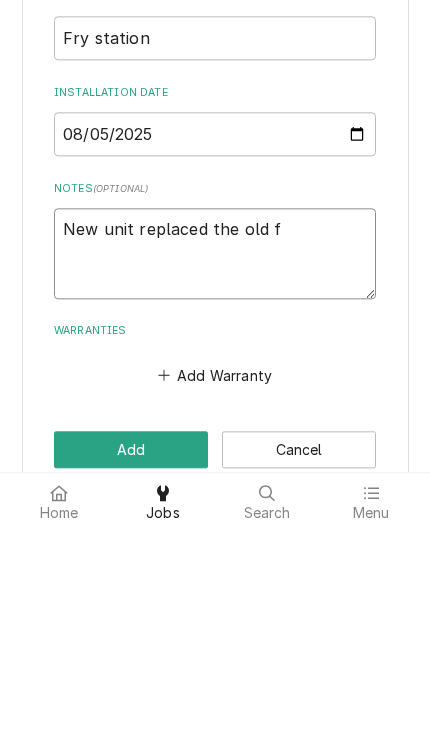 type on "New unit replaced the old fa" 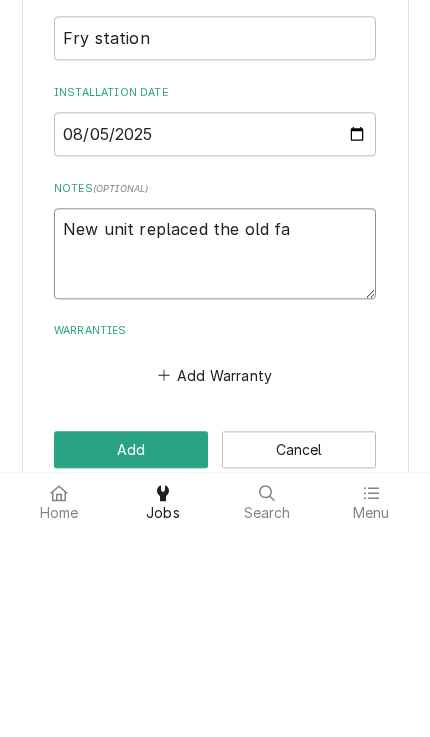 type on "x" 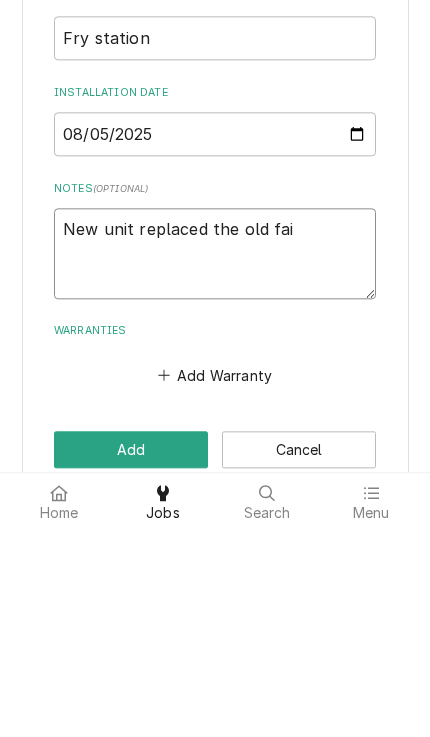 type on "x" 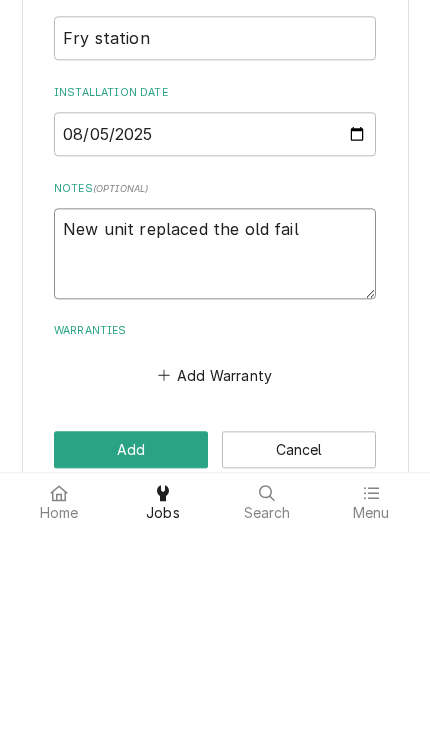 type on "x" 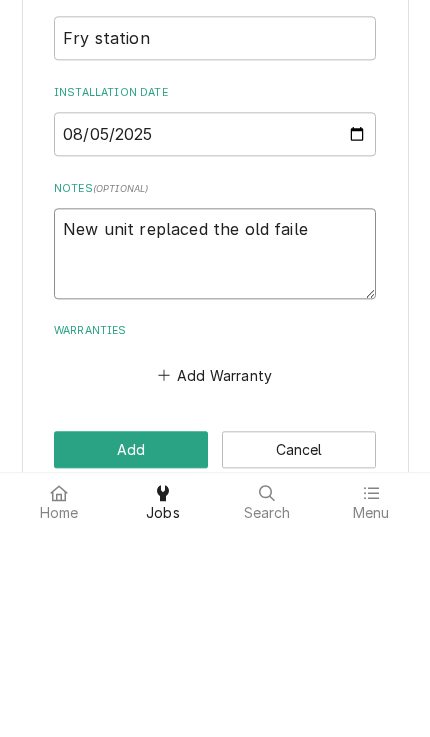 type on "x" 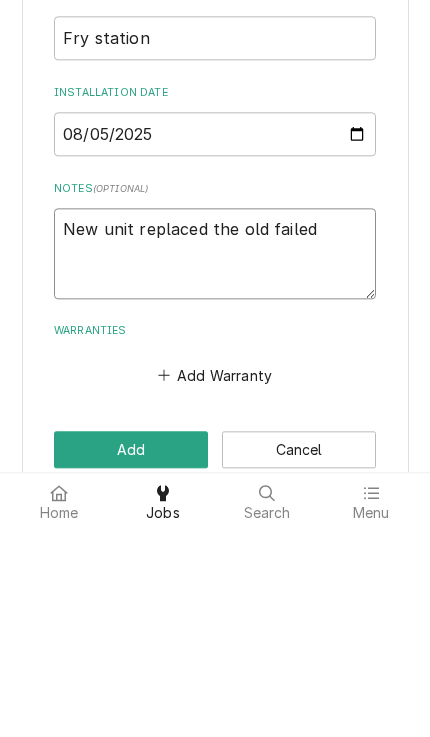 type on "x" 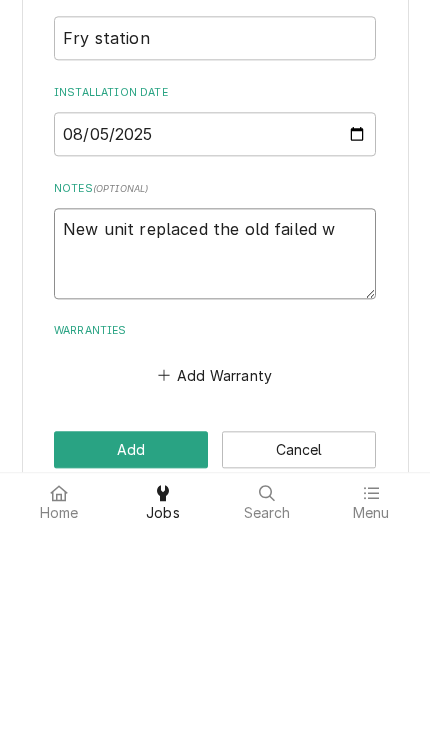 type on "New unit replaced the old failed wa" 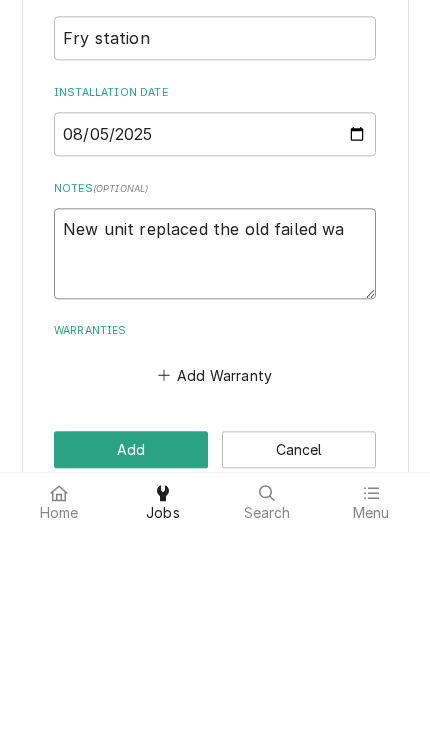 type on "x" 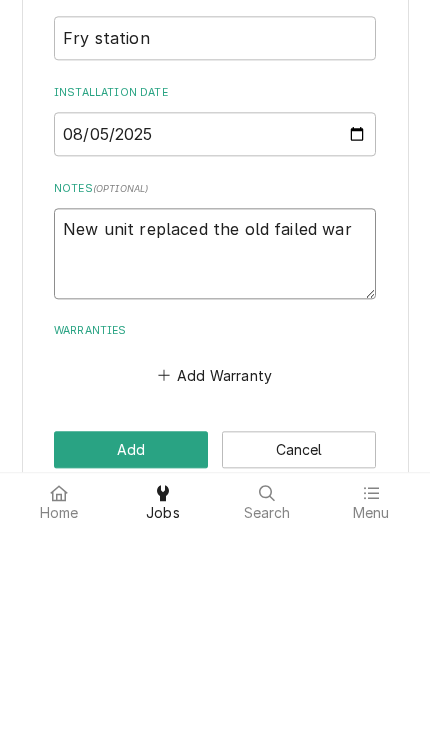 type on "x" 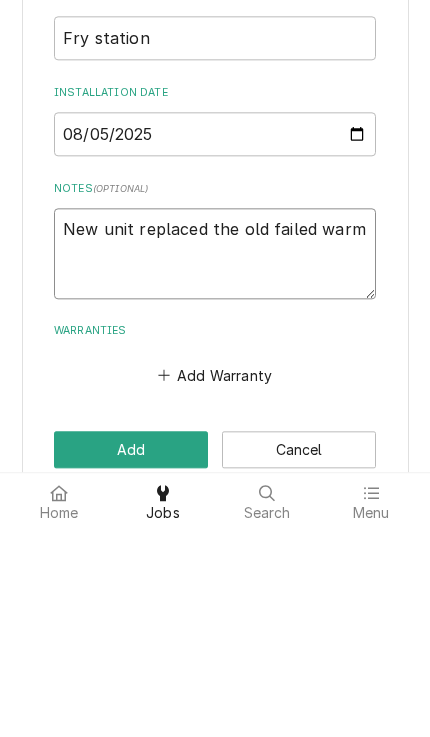 type on "x" 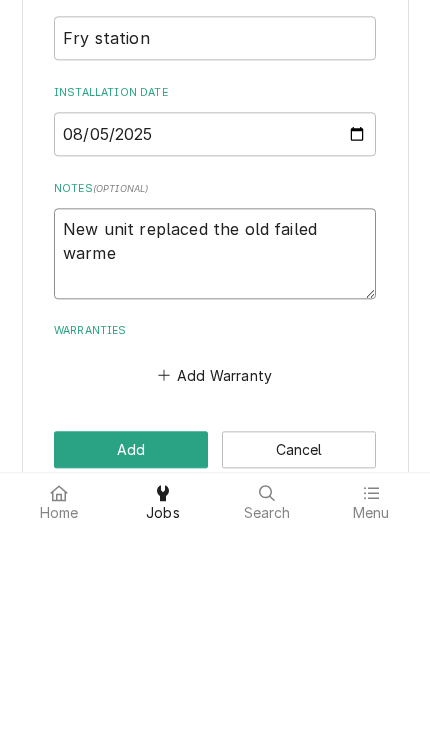 type on "x" 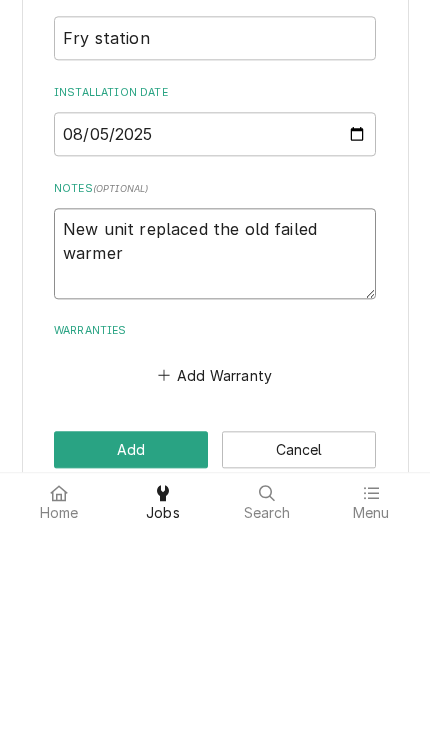 type on "x" 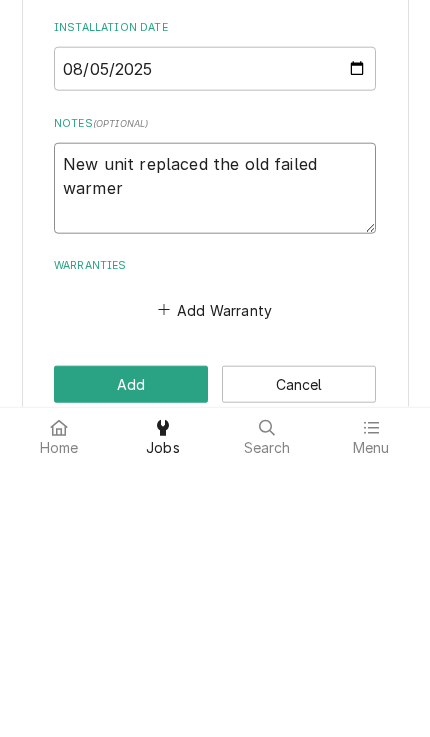type on "New unit replaced the old failed warmer" 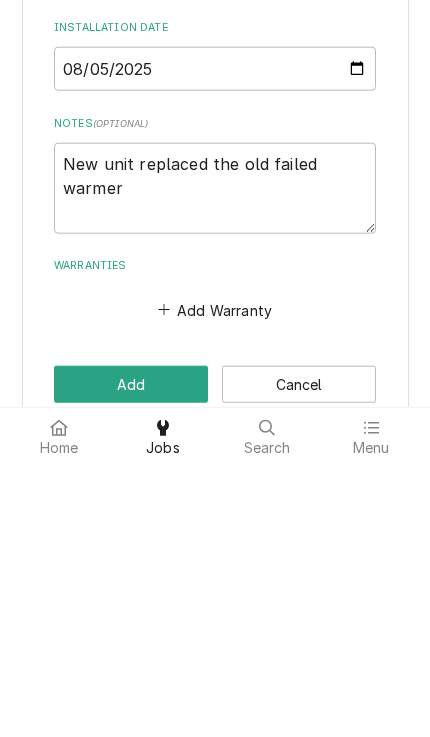 click on "Add" at bounding box center (131, 657) 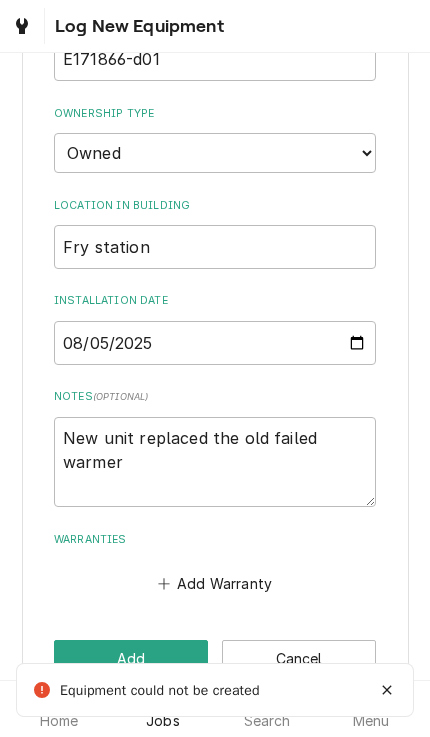 click on "Add" at bounding box center [131, 658] 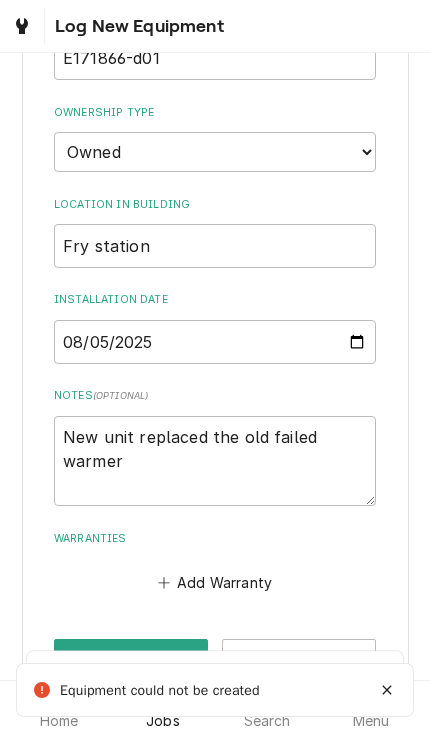 scroll, scrollTop: 710, scrollLeft: 0, axis: vertical 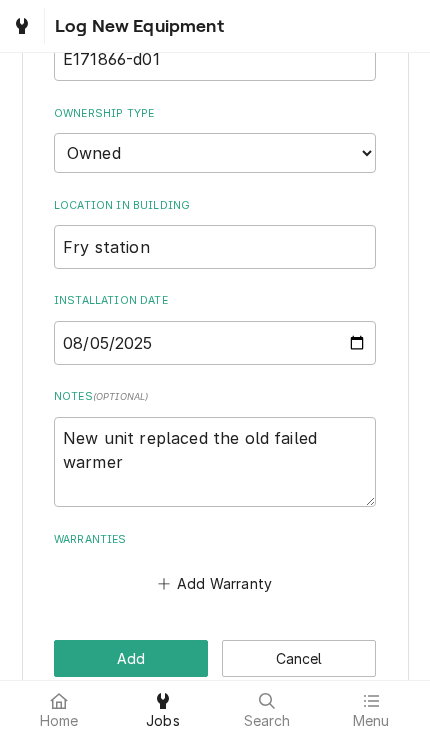 click on "Add" at bounding box center [131, 658] 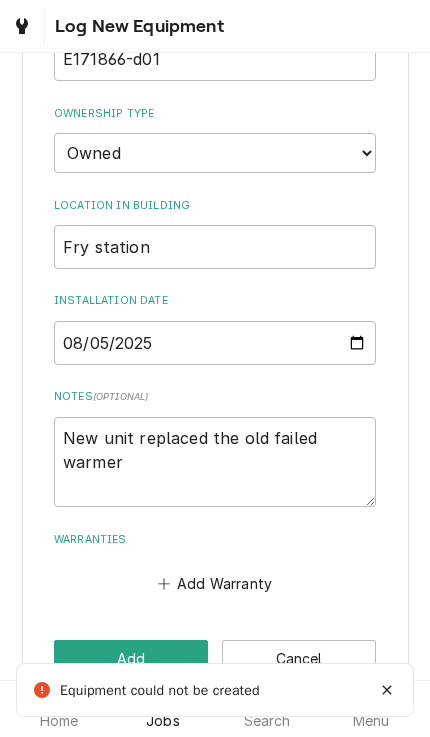 click on "Add" at bounding box center (131, 658) 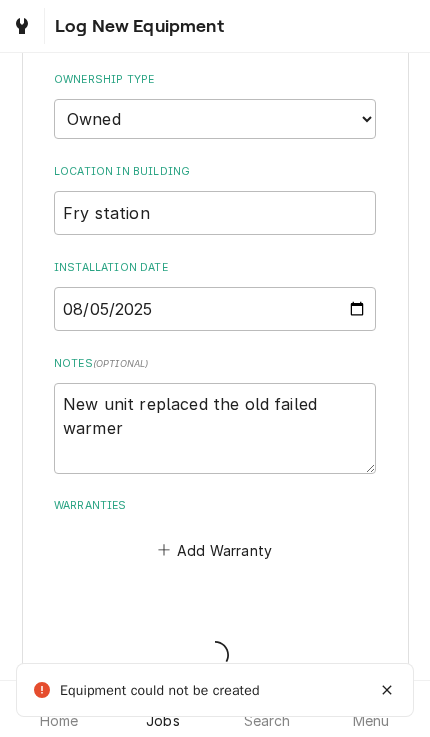type on "x" 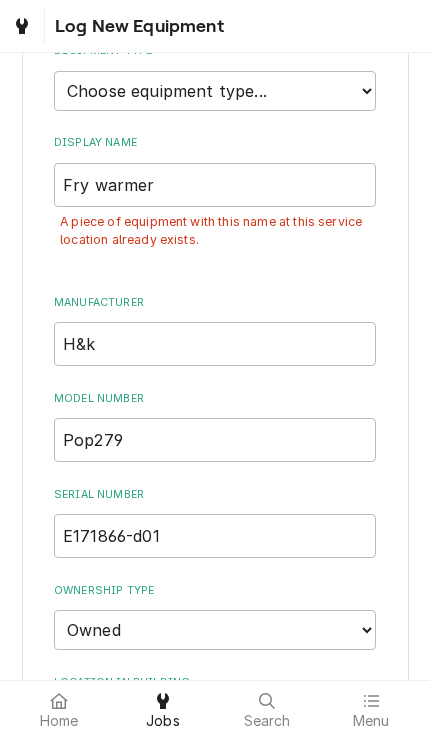 scroll, scrollTop: 203, scrollLeft: 0, axis: vertical 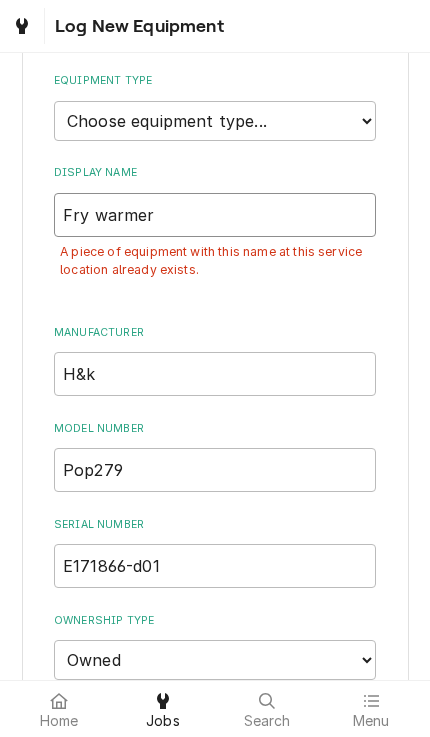 click on "Fry warmer" at bounding box center (215, 215) 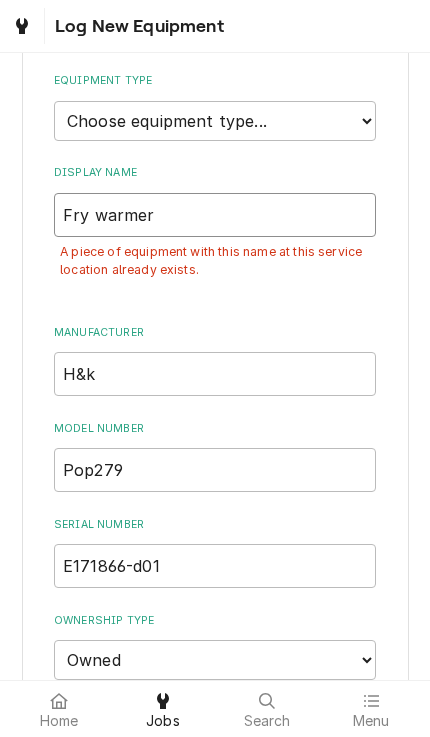 type on "Fry warme" 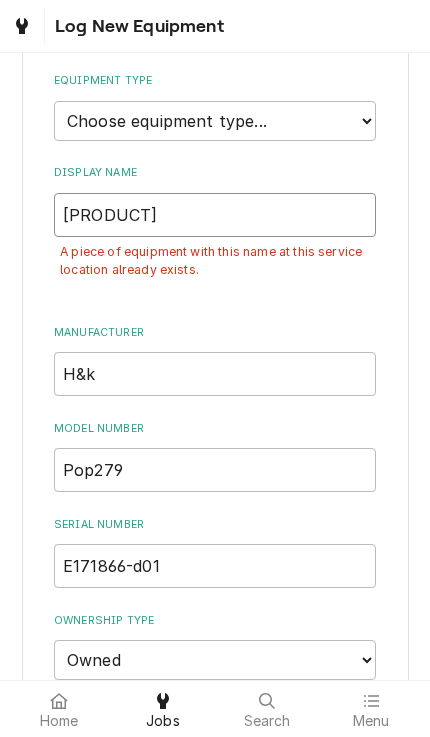 type on "x" 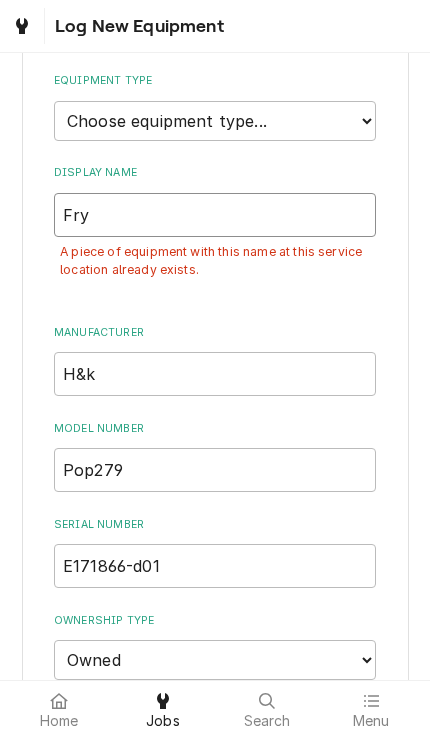 type on "x" 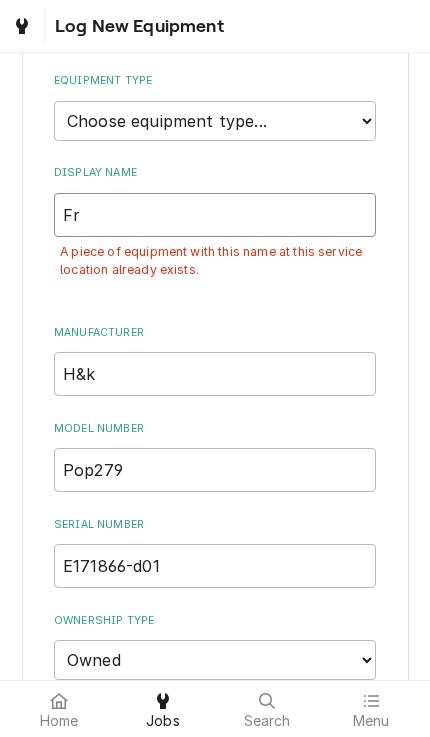 type on "x" 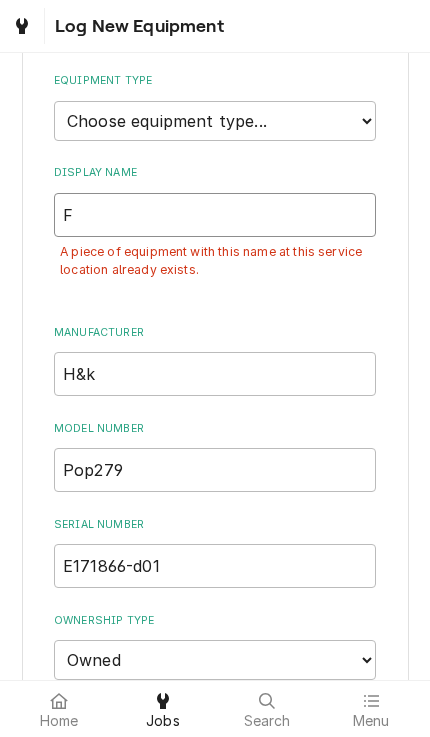 type on "x" 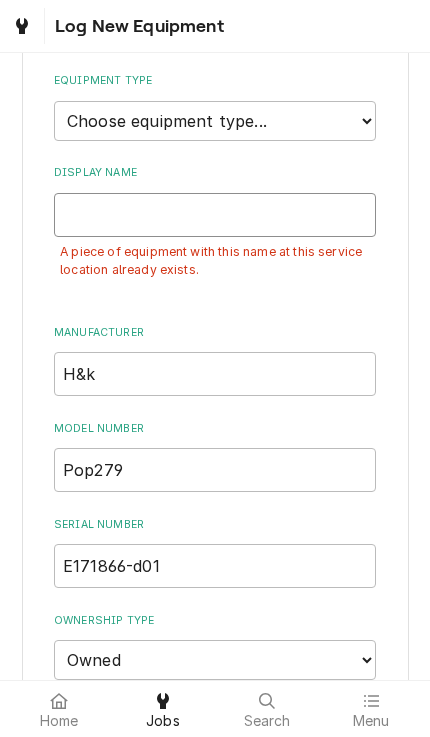 type on "x" 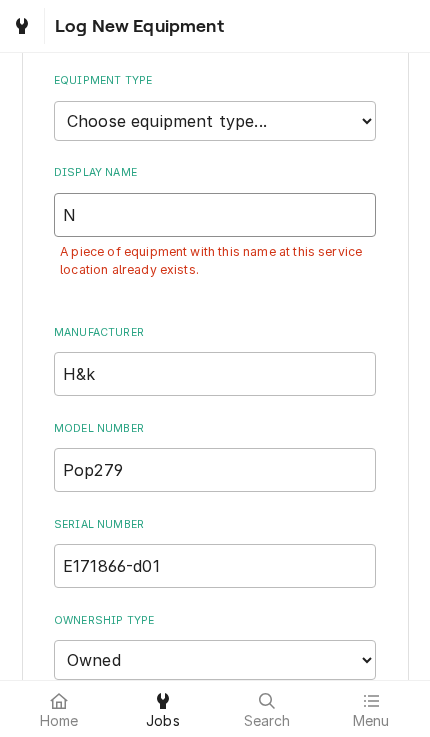 type on "Ne" 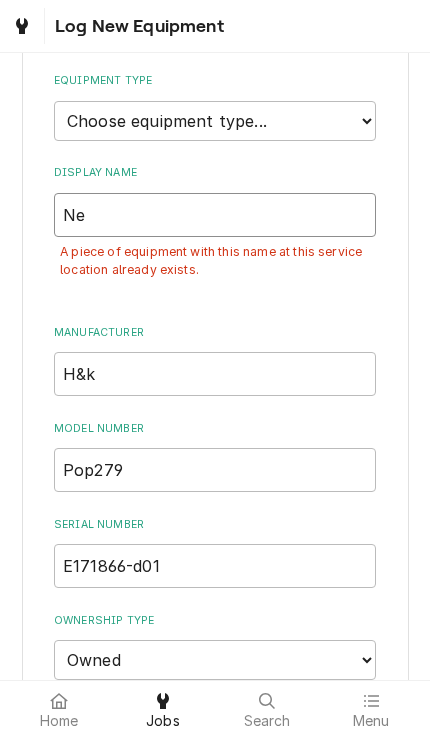 type on "x" 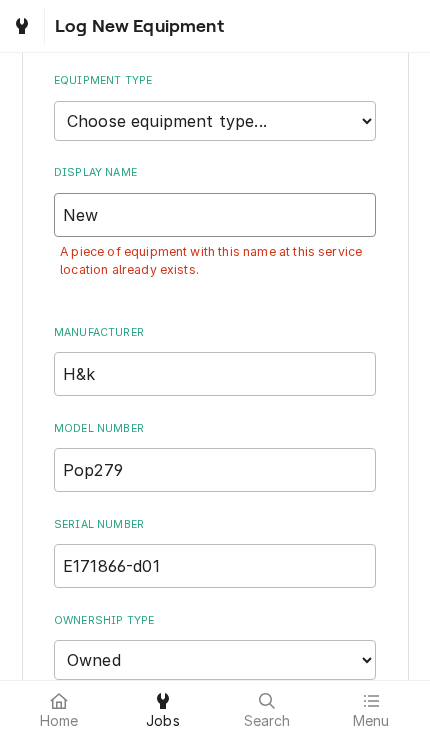 type on "x" 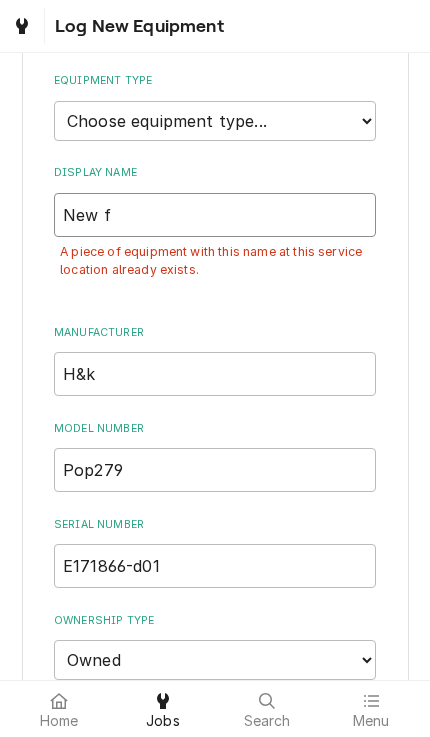 type on "New fr" 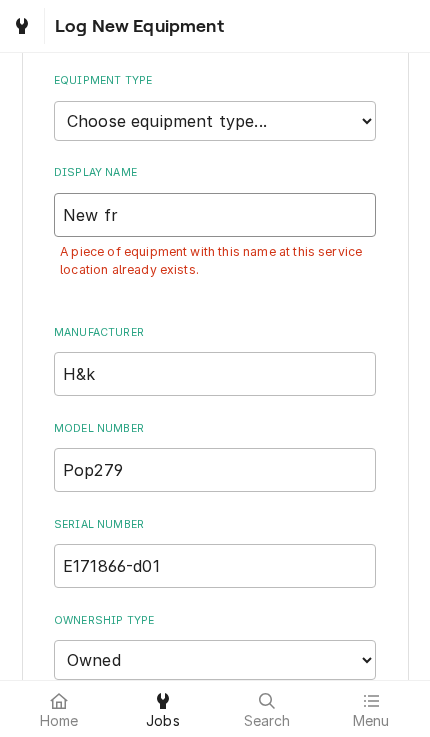 type on "x" 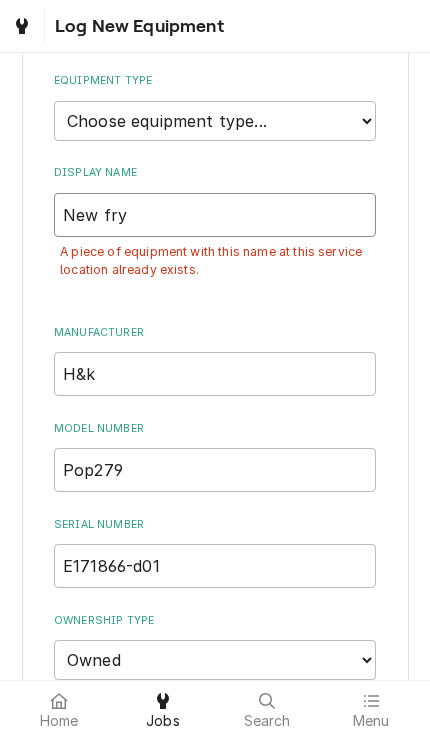 type on "x" 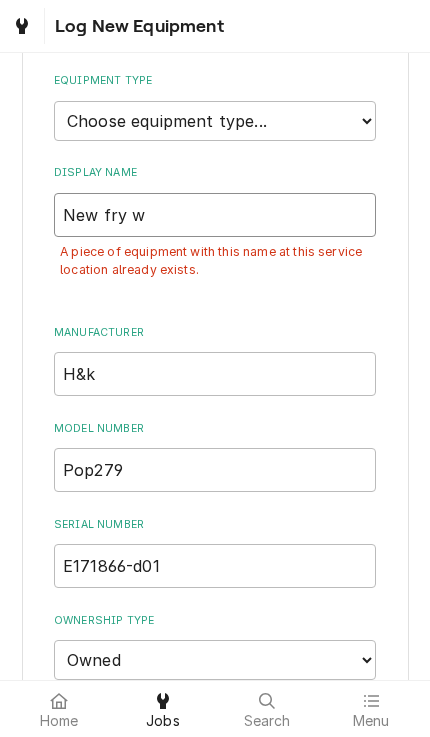 type on "x" 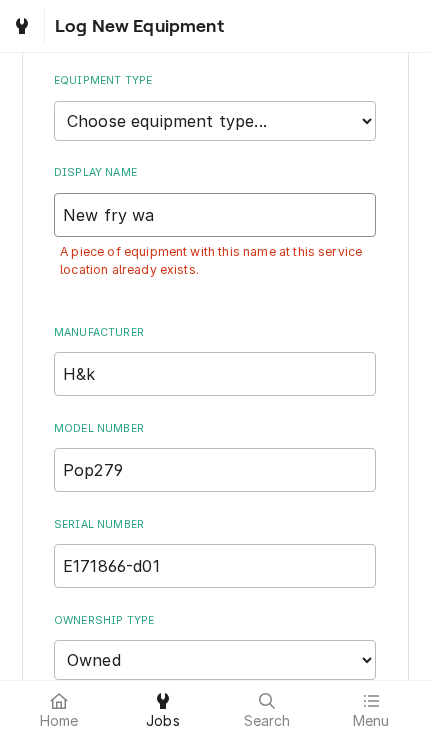 type on "x" 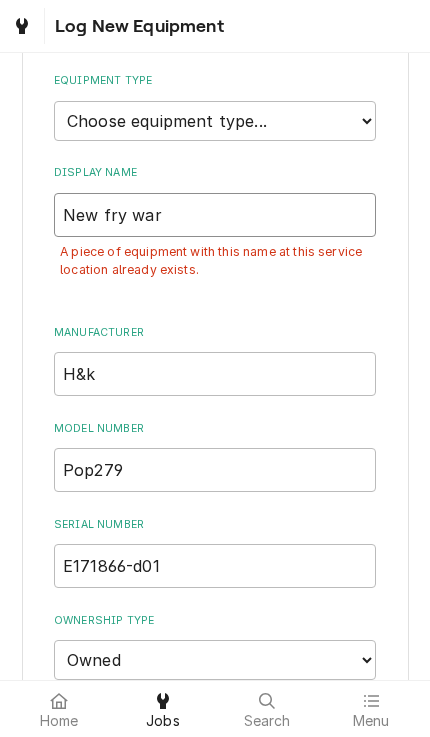 type on "New fry warm" 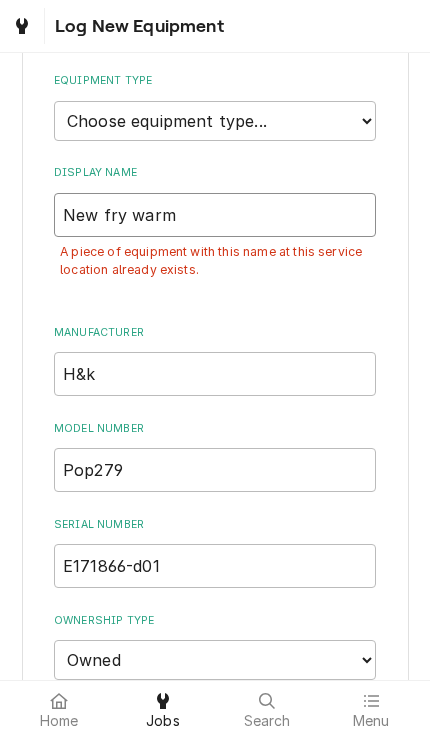 type on "x" 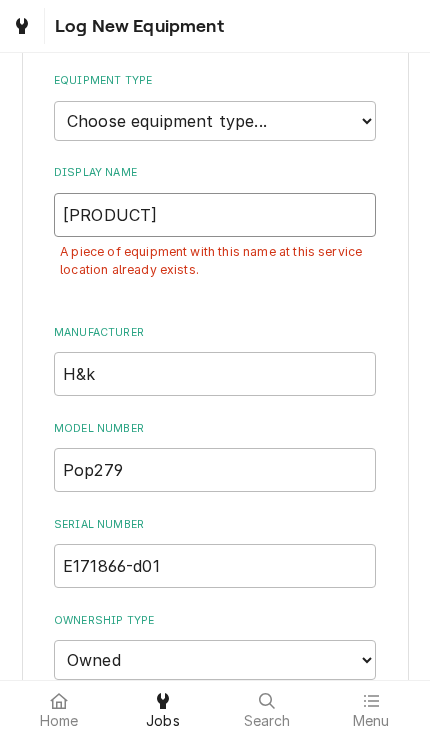type on "x" 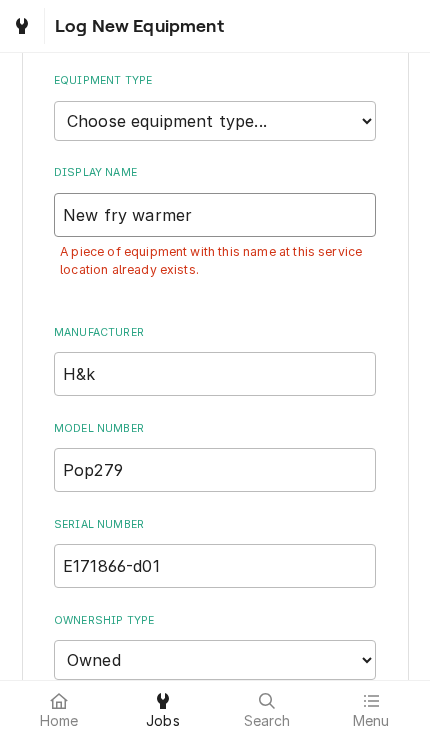 type on "x" 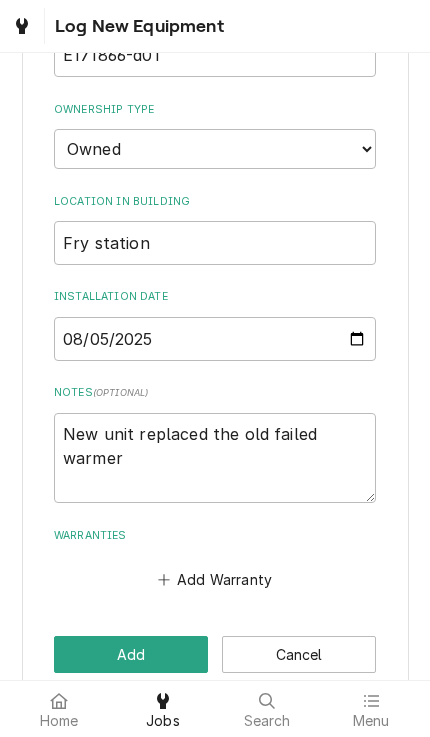 type on "New fry warmer" 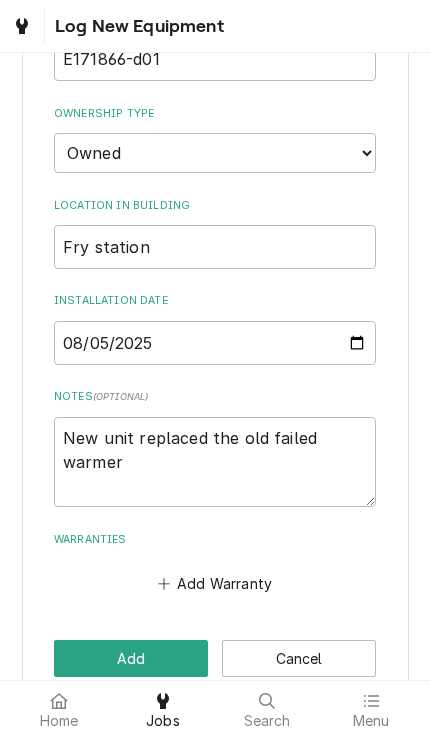 click on "Add" at bounding box center (131, 658) 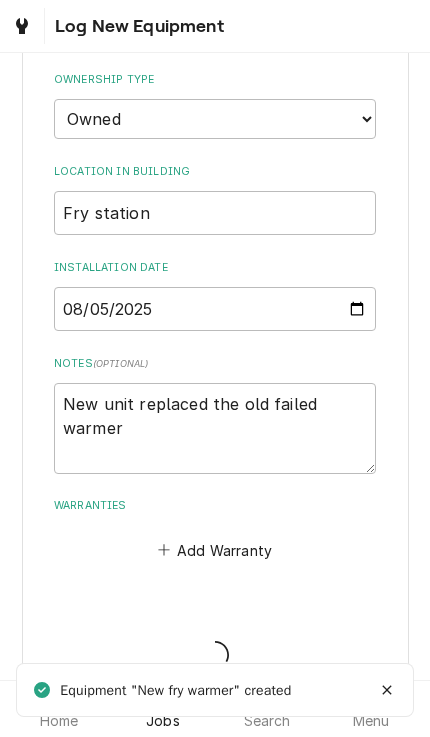 type on "x" 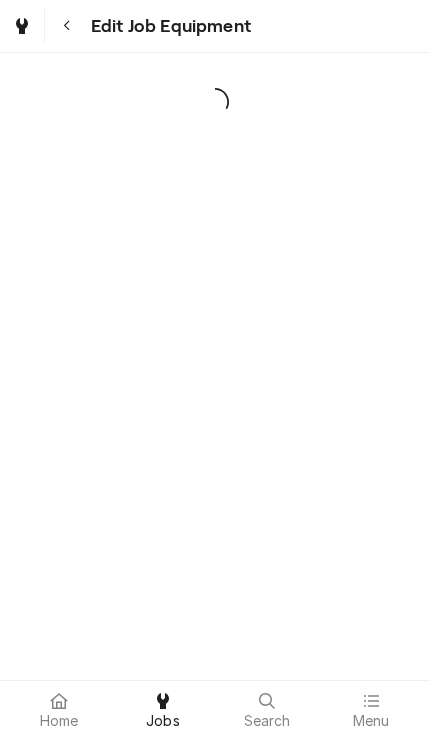 scroll, scrollTop: 0, scrollLeft: 0, axis: both 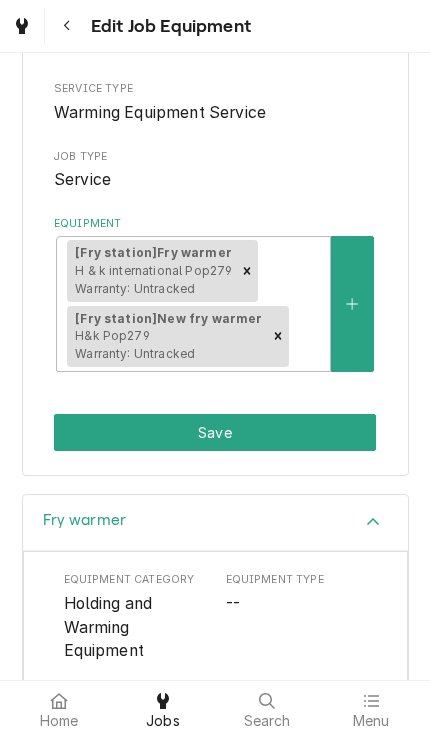 click on "Save" at bounding box center [215, 432] 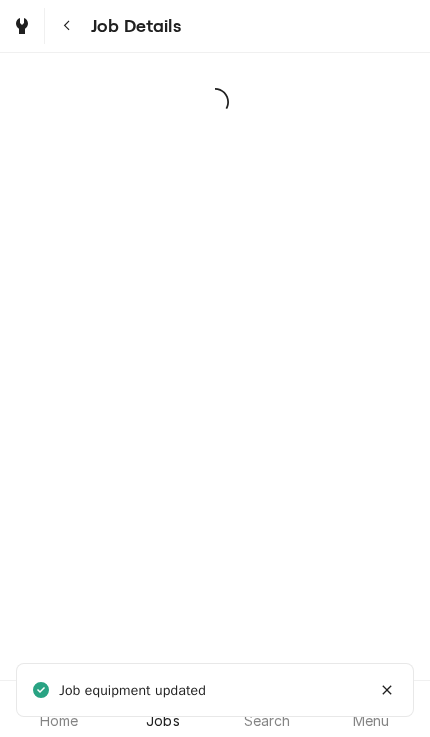 scroll, scrollTop: 0, scrollLeft: 0, axis: both 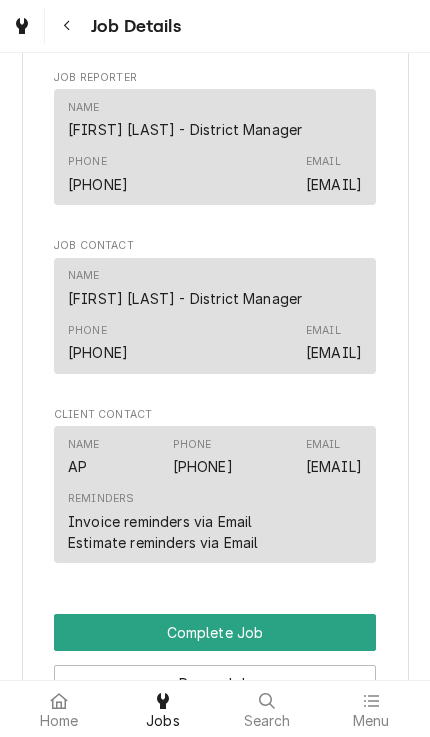 click on "Complete Job" at bounding box center (215, 632) 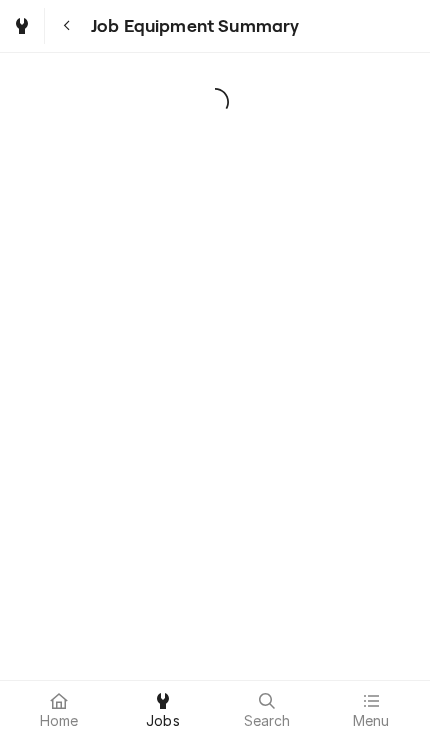 scroll, scrollTop: 0, scrollLeft: 0, axis: both 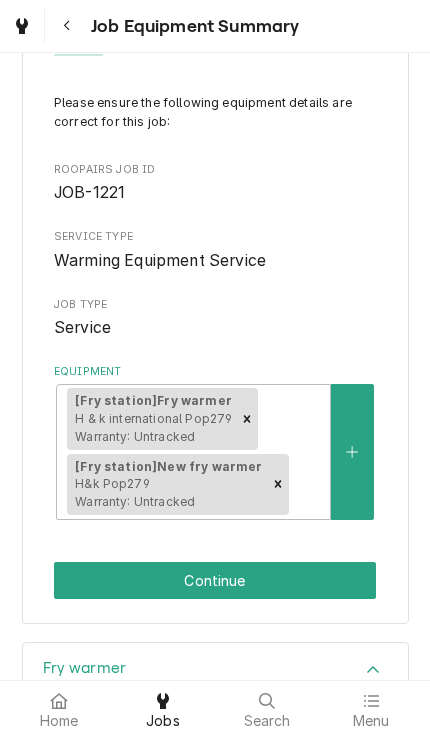 click on "Continue" at bounding box center (215, 580) 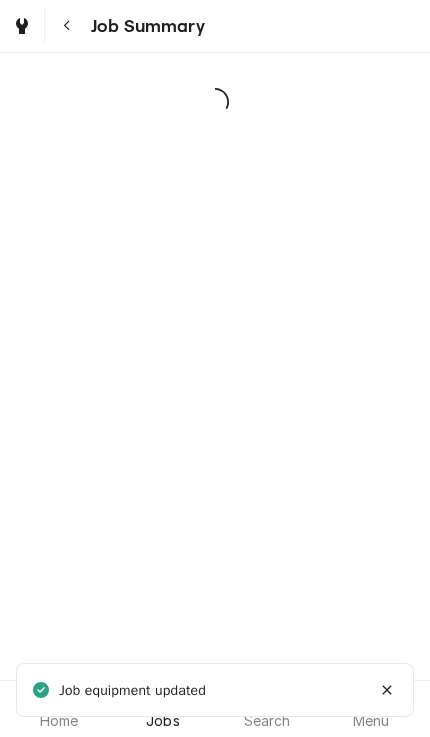 scroll, scrollTop: 0, scrollLeft: 0, axis: both 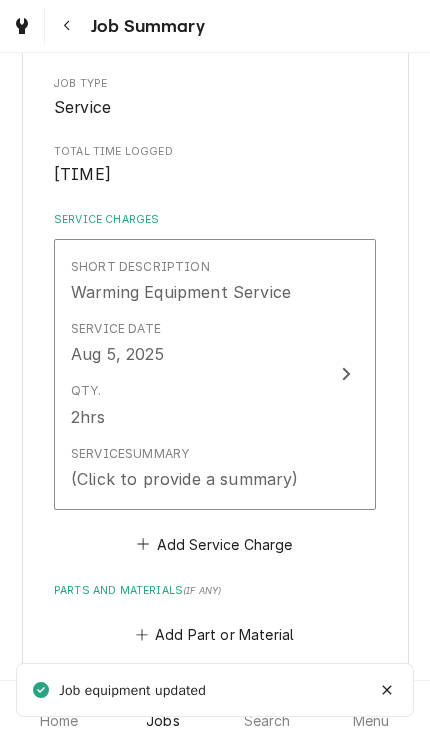 click on "Short Description Warming Equipment Service Service Date [DATE] Qty. 2hrs Service Summary (Click to provide a summary)" at bounding box center [215, 374] 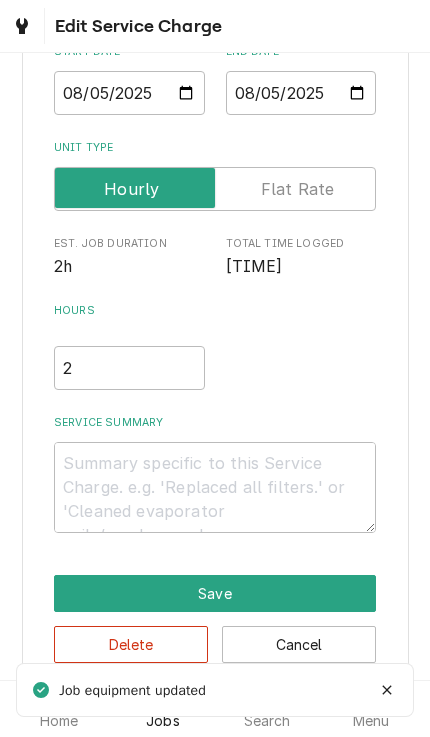 type on "x" 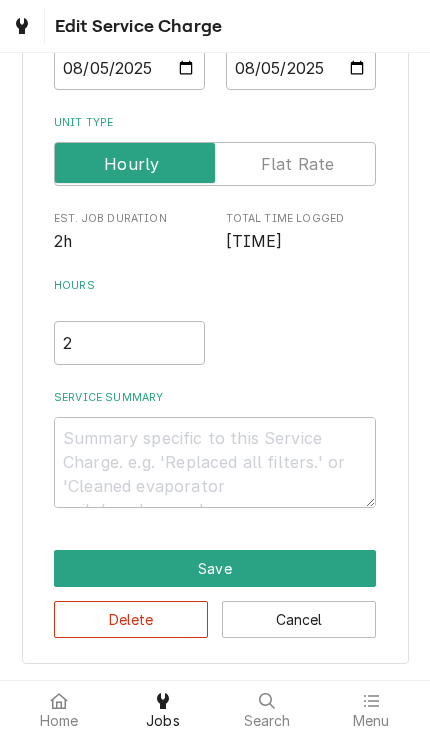 scroll, scrollTop: 236, scrollLeft: 0, axis: vertical 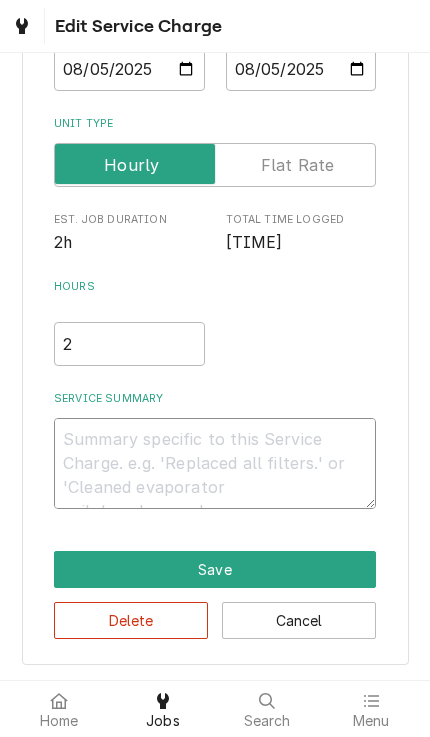 click on "Service Summary" at bounding box center [215, 463] 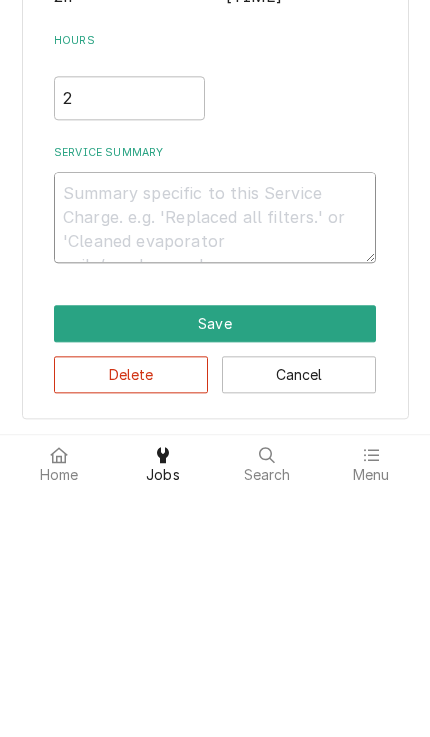 type on "8" 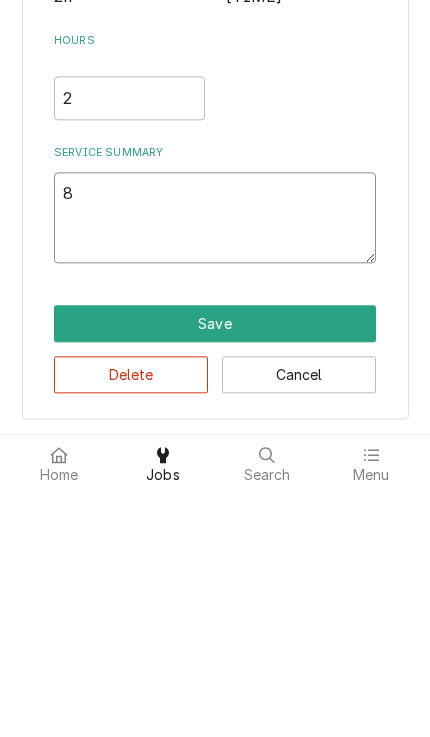 type on "x" 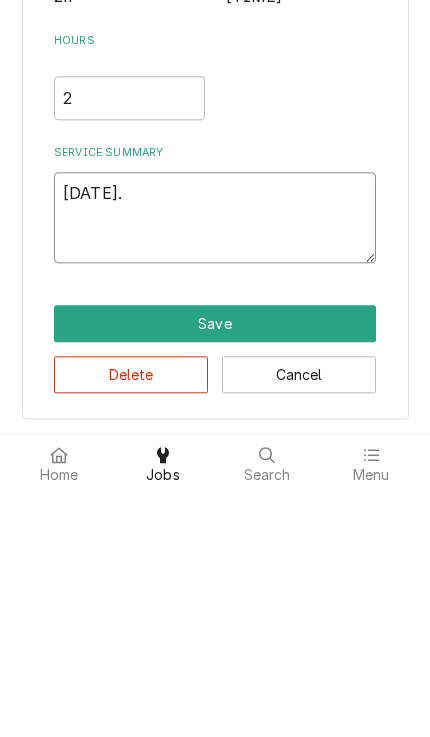 type on "[DATE]" 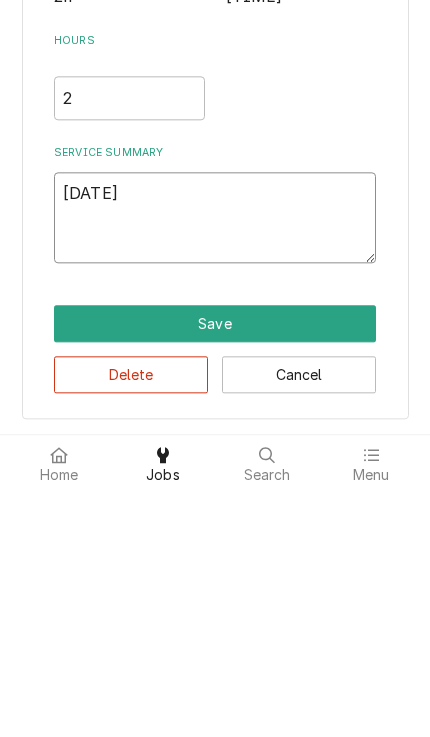 type on "x" 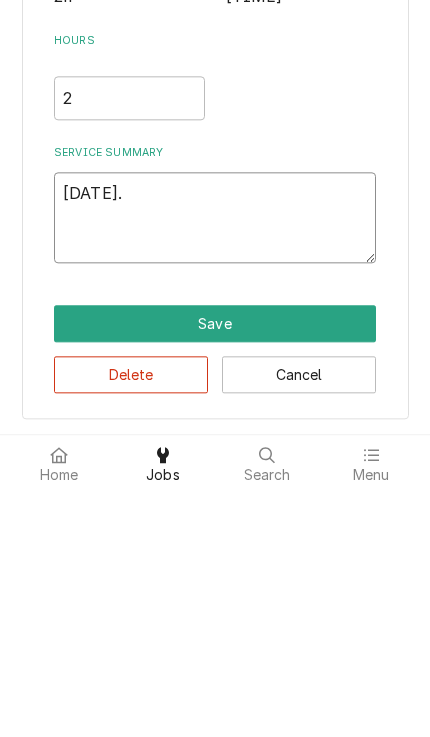 type on "x" 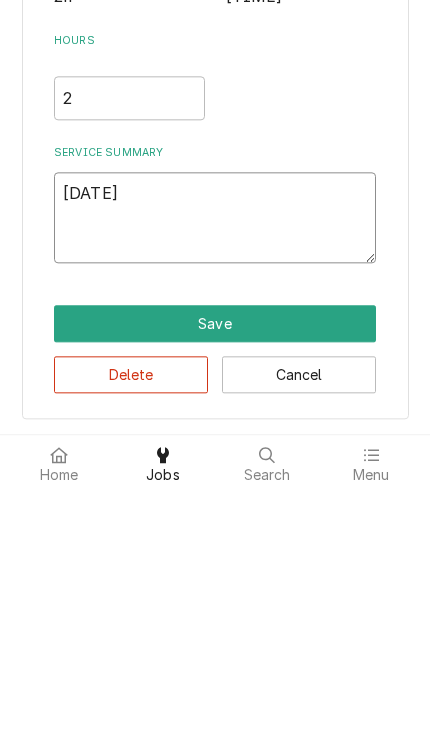 type on "[DATE]" 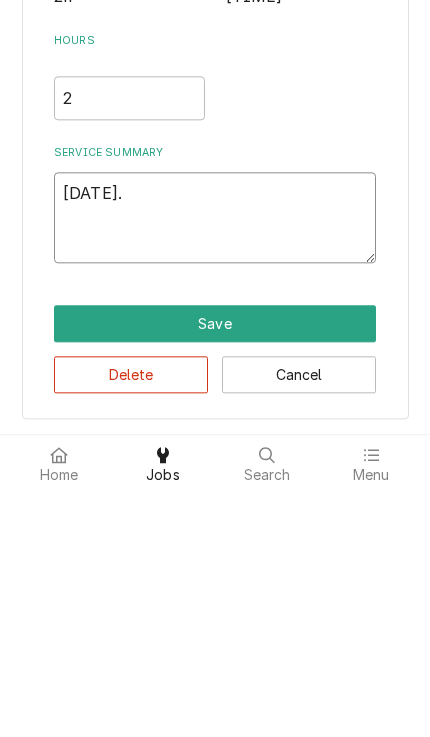 type on "x" 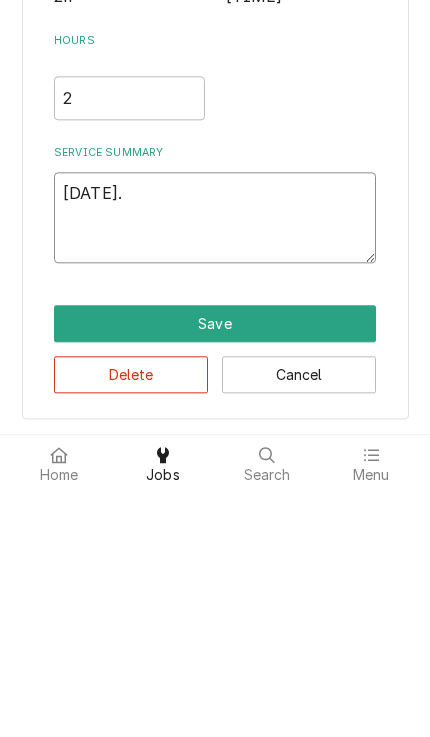 type on "[DATE]. W" 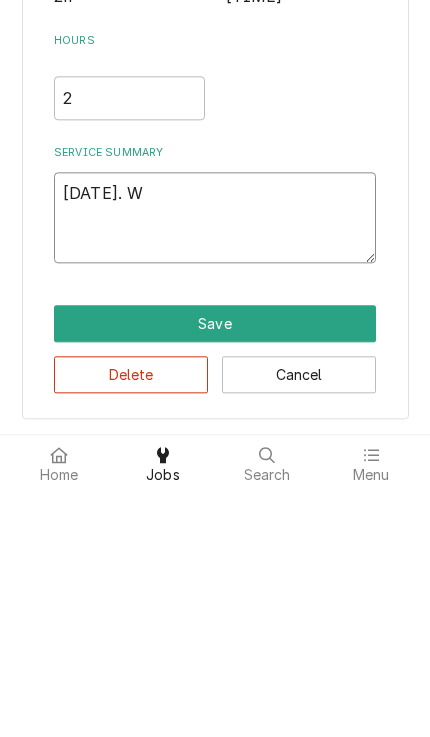 type on "x" 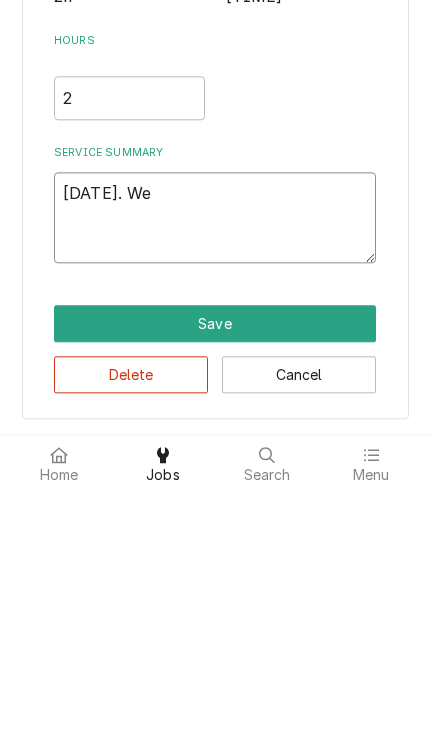 type on "x" 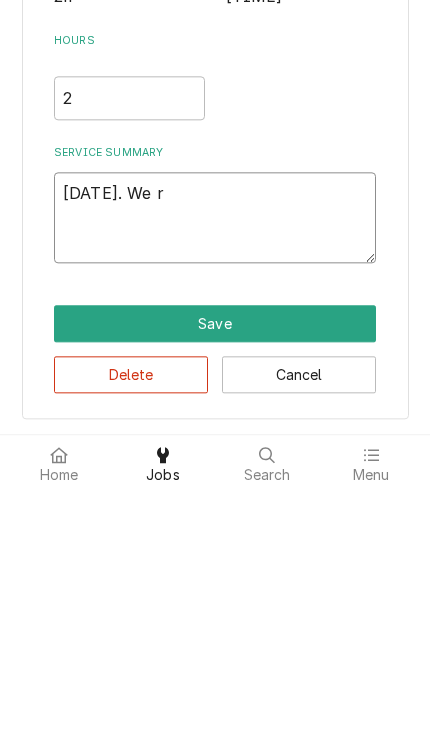 type on "x" 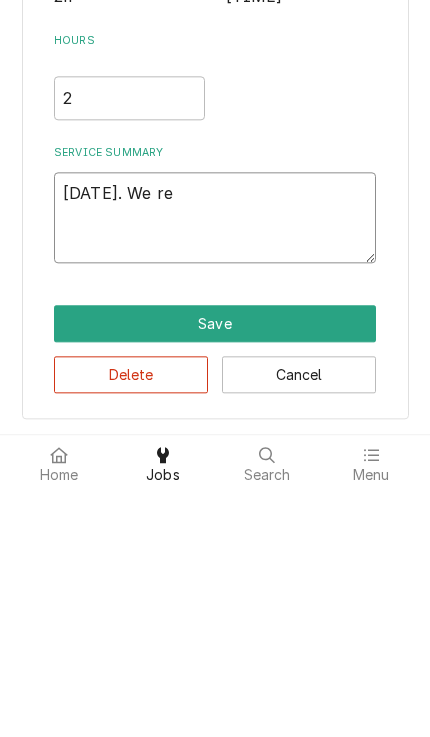 type on "[DATE]. We rem" 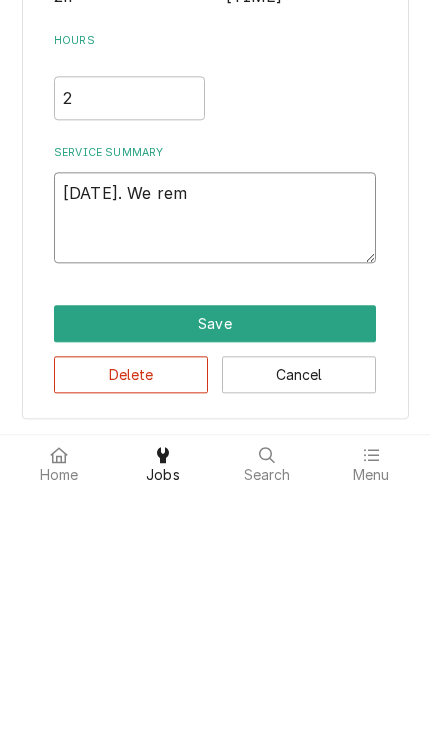 type on "x" 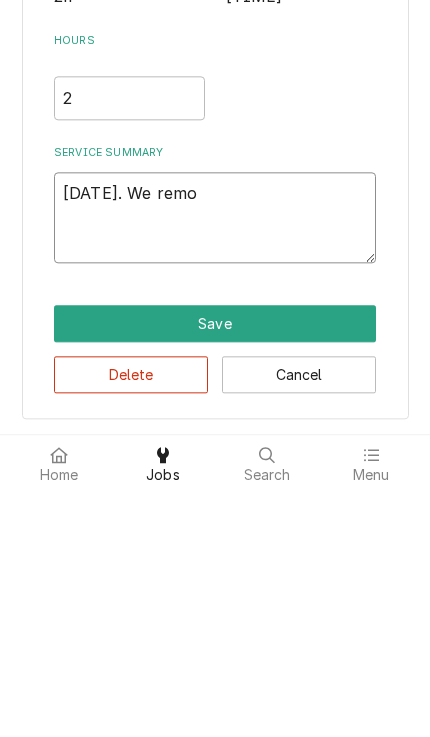 type on "x" 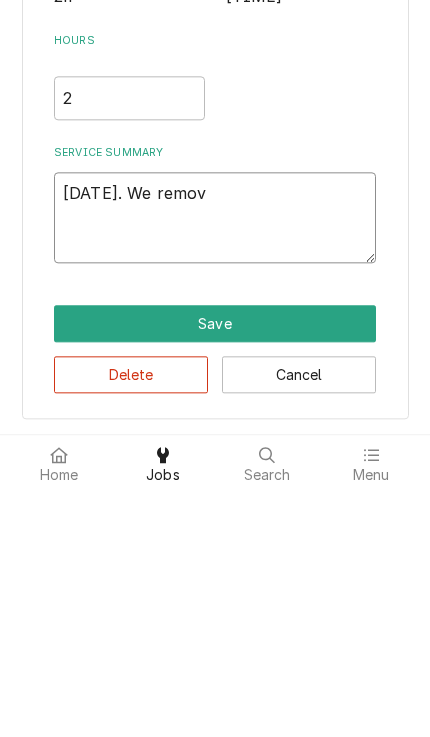 type on "[DATE]. We remove" 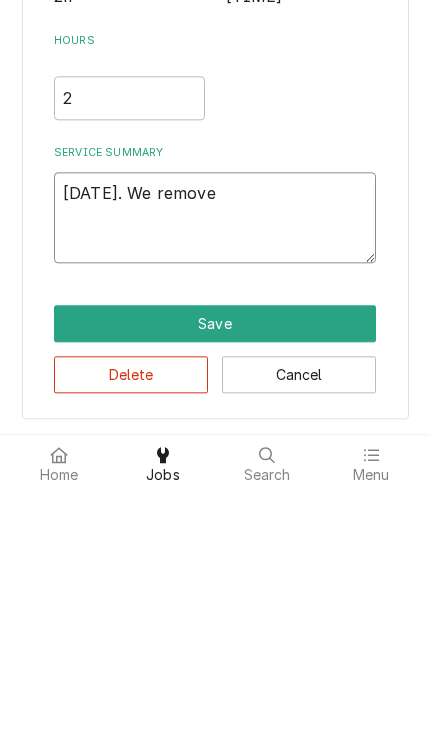 type on "x" 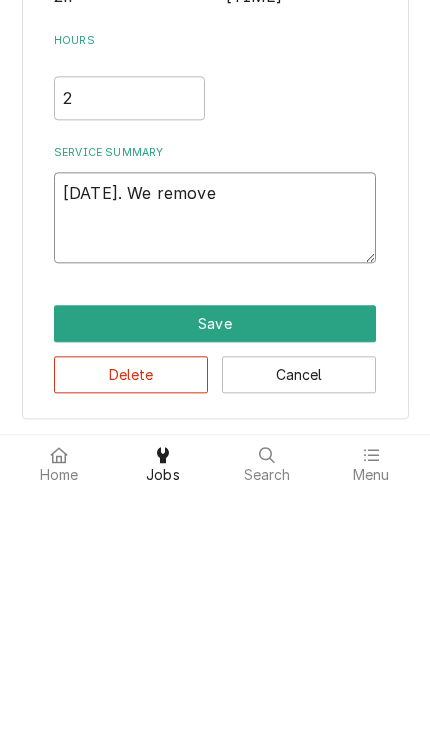 type on "x" 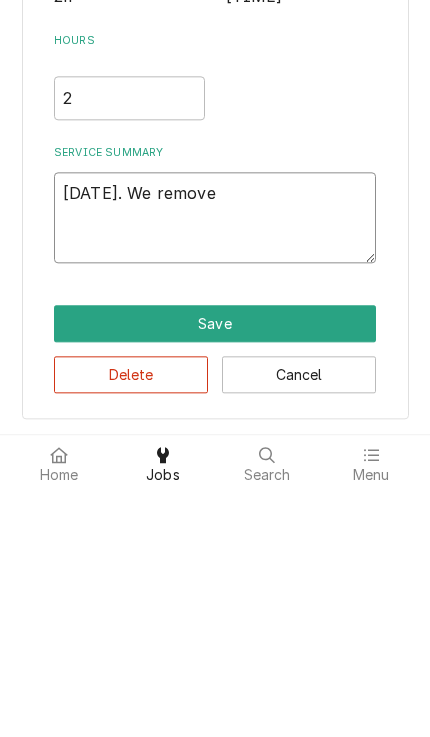 type on "[DATE]. We removed" 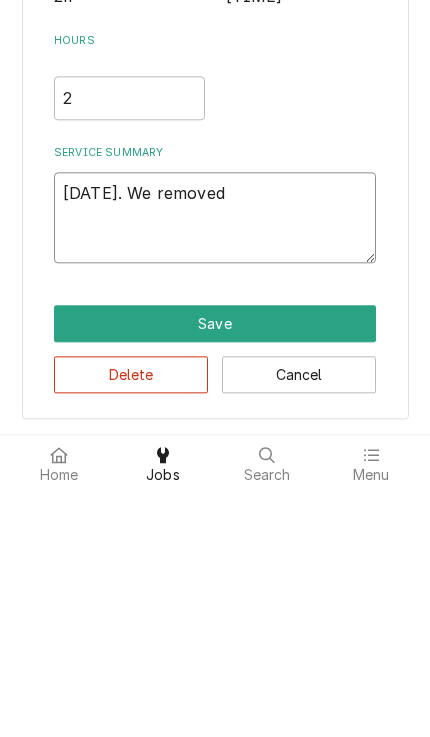 type on "x" 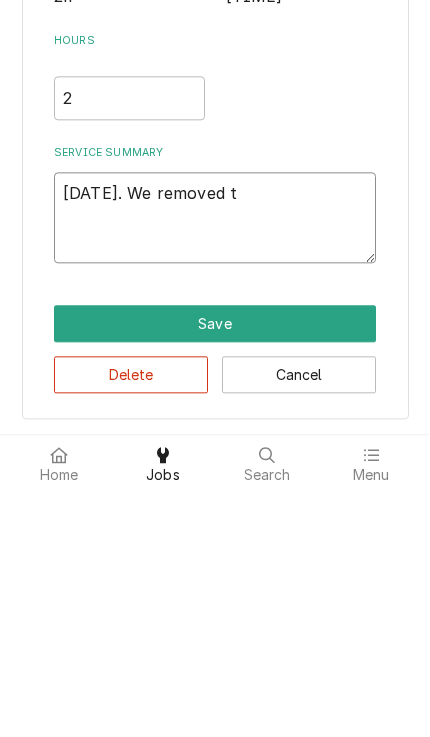 type on "x" 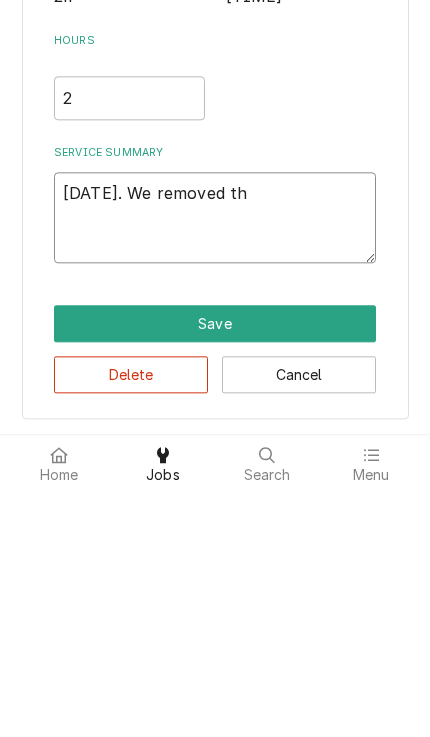 type on "x" 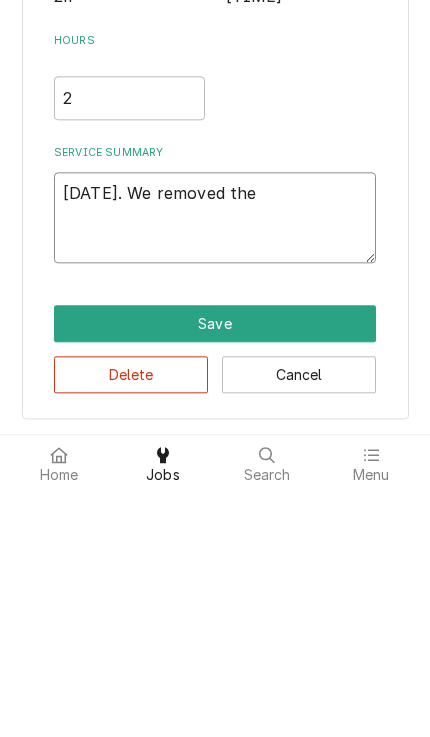 type on "x" 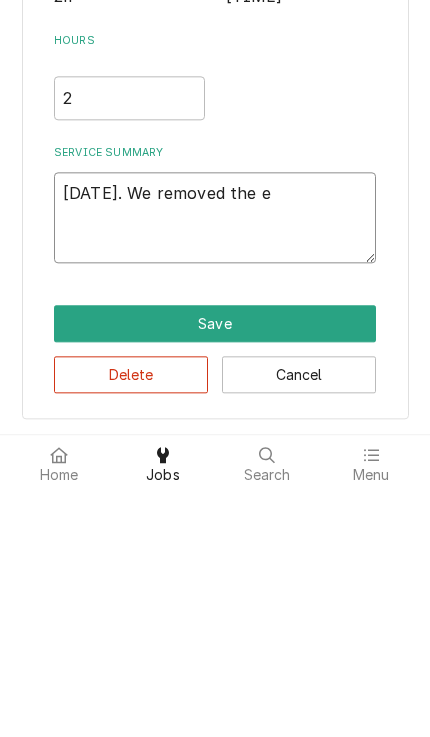 type on "x" 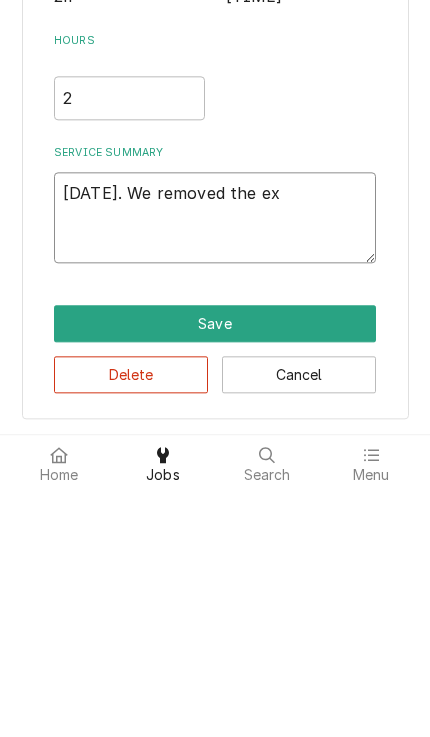 type on "x" 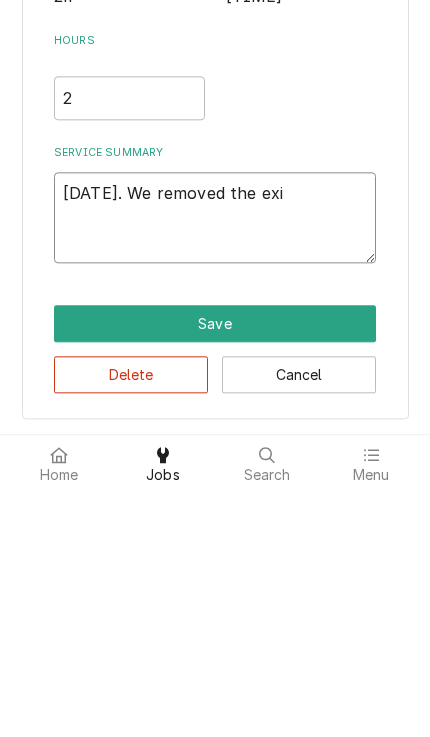 type on "x" 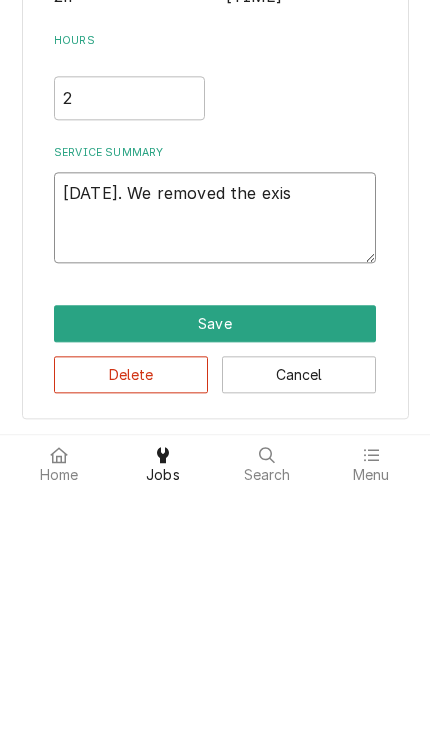 type on "[DATE]. We removed the exist" 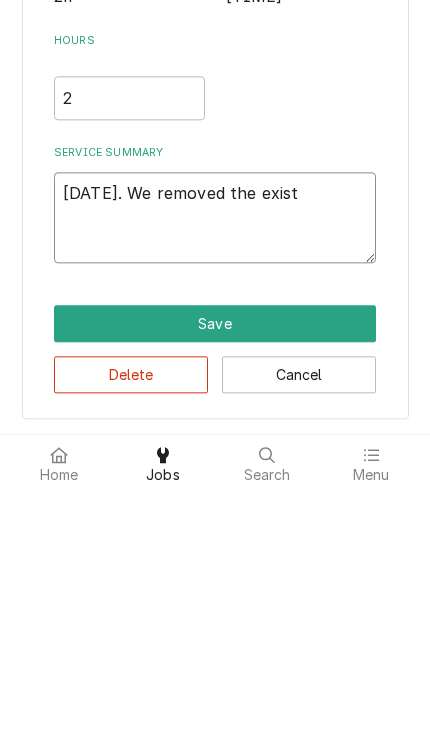 type on "x" 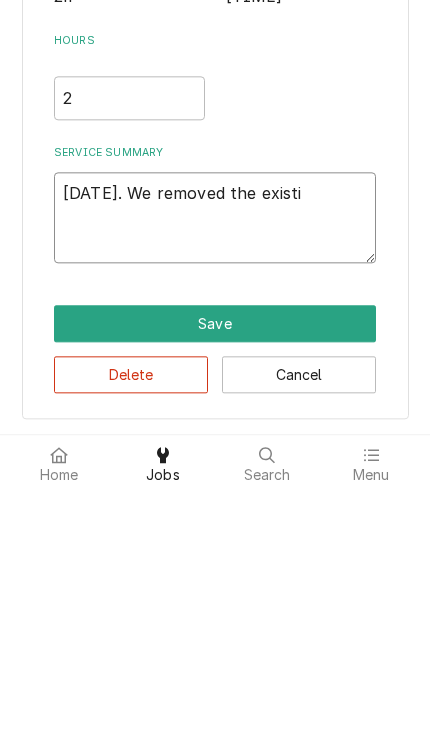 type on "x" 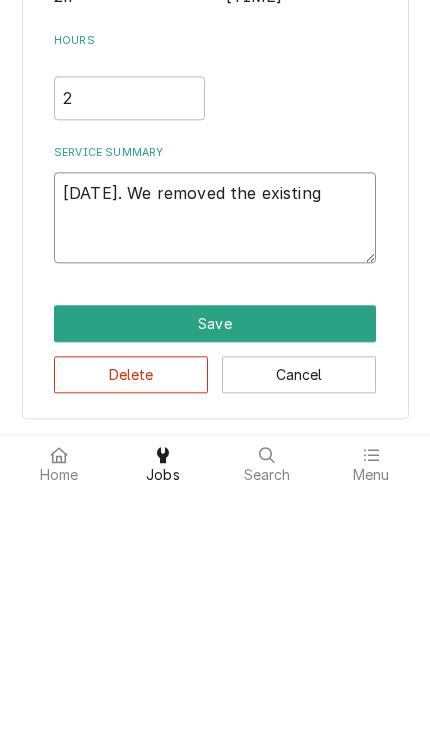 type on "x" 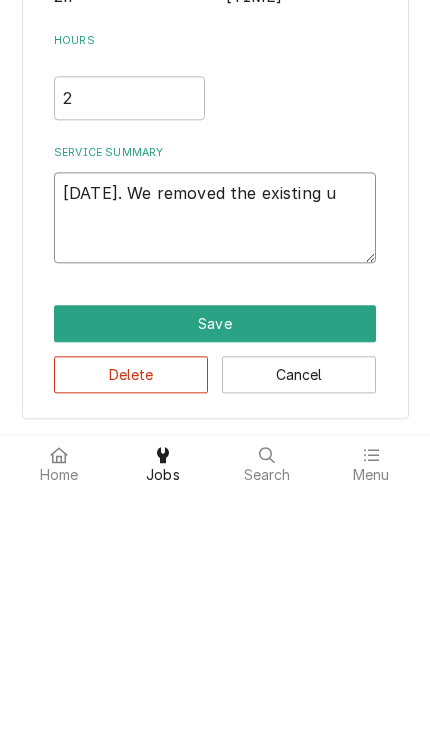 type on "x" 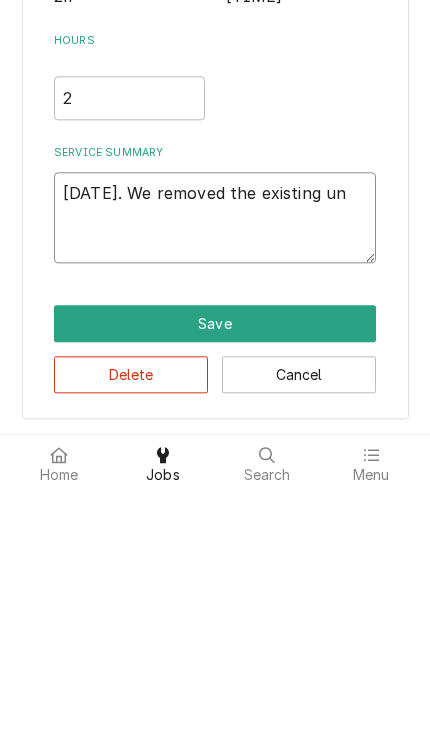 type on "x" 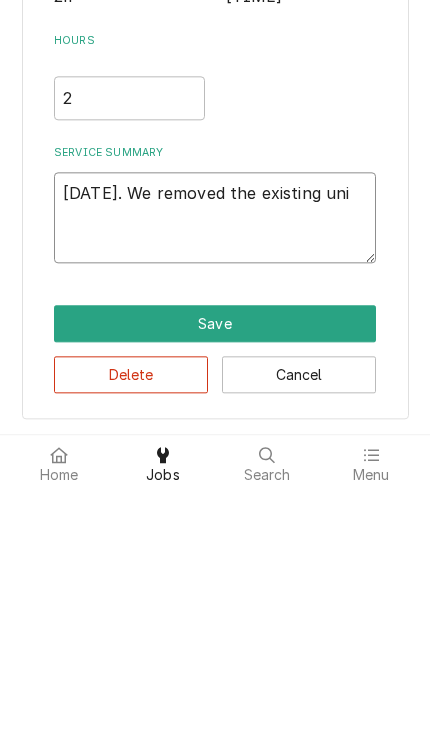 type on "x" 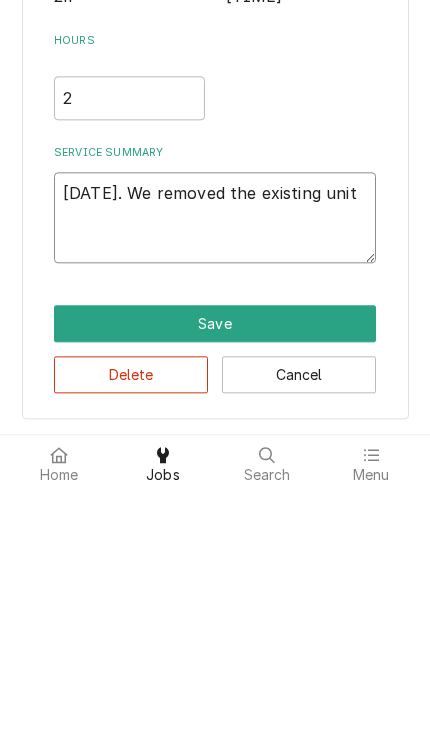 type on "x" 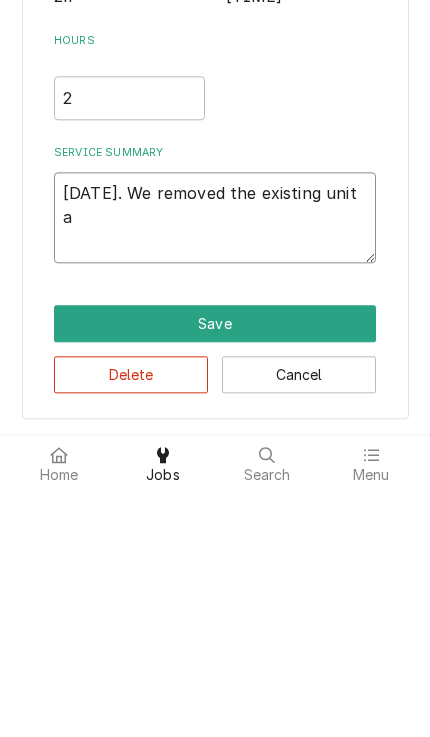 type on "x" 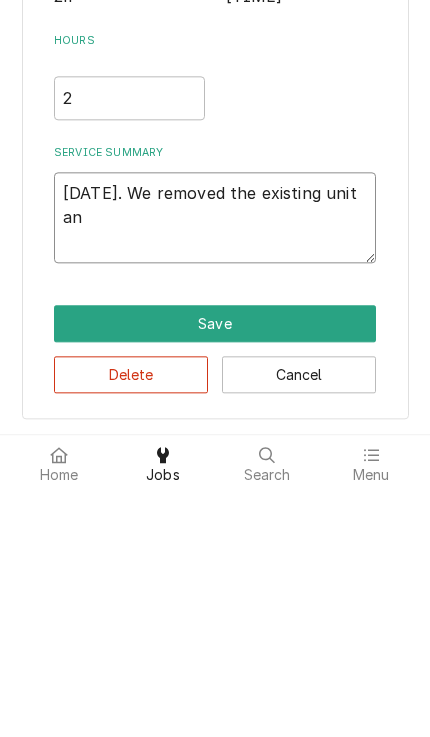type on "x" 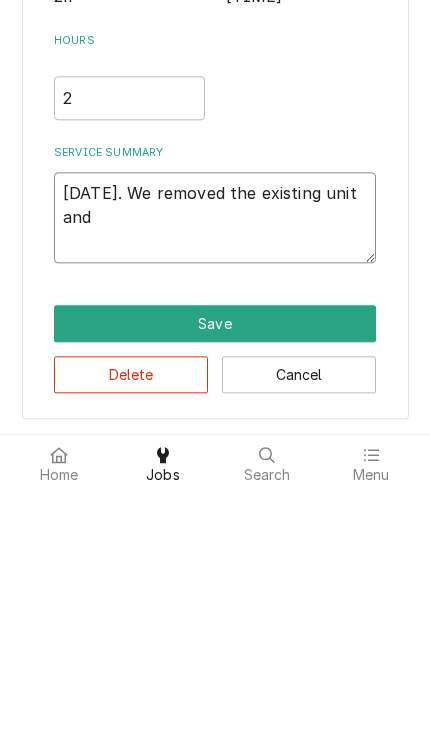 type on "x" 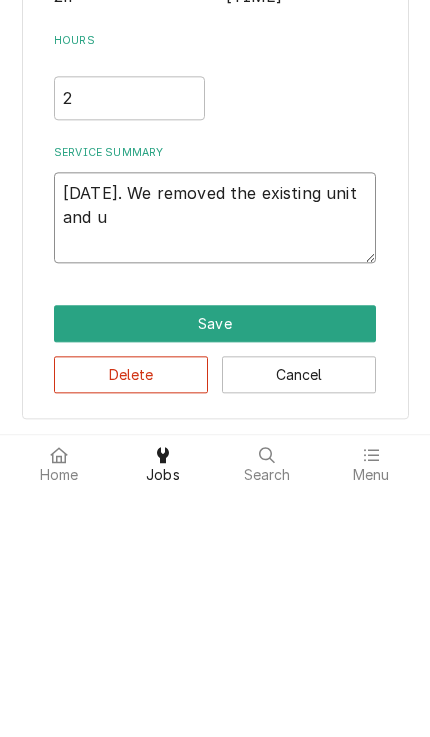 type on "x" 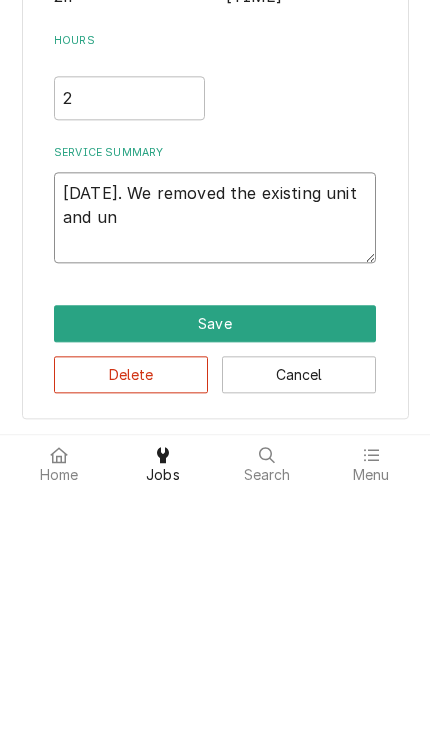 type on "x" 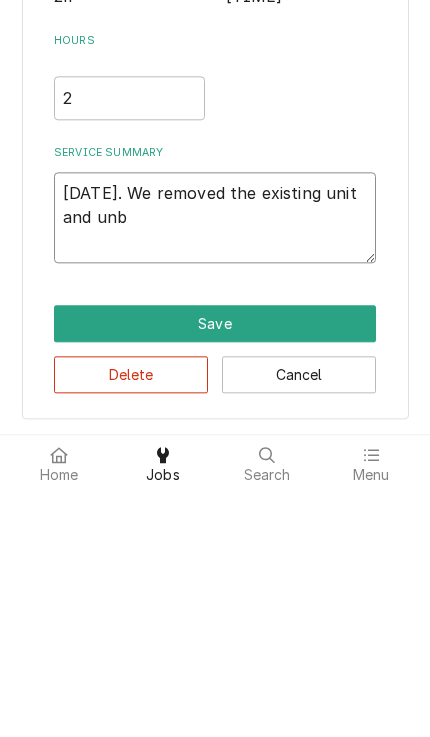 type on "x" 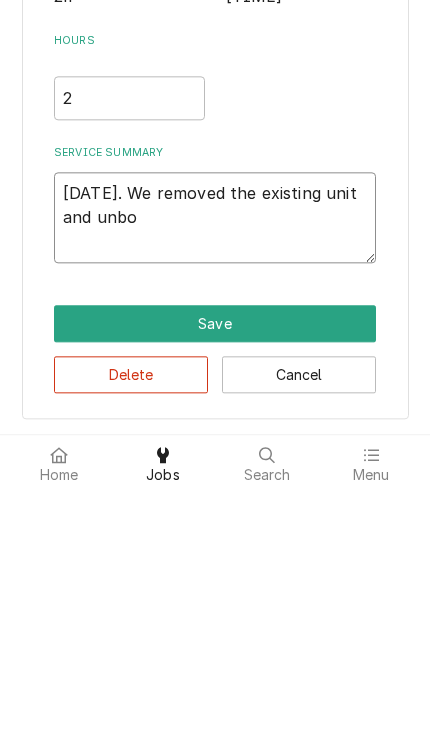 type on "x" 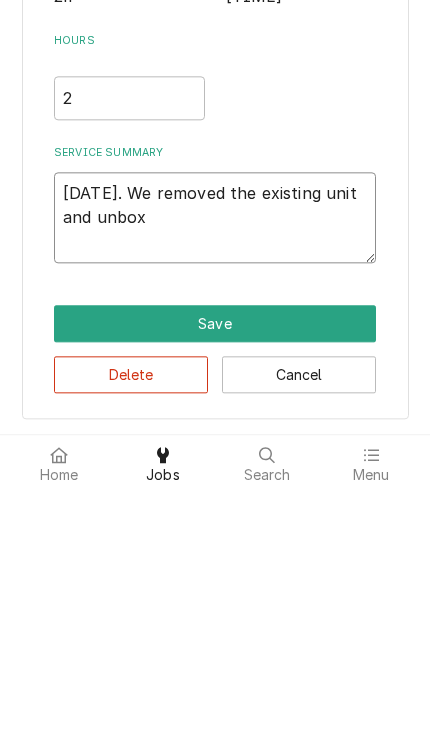 type on "x" 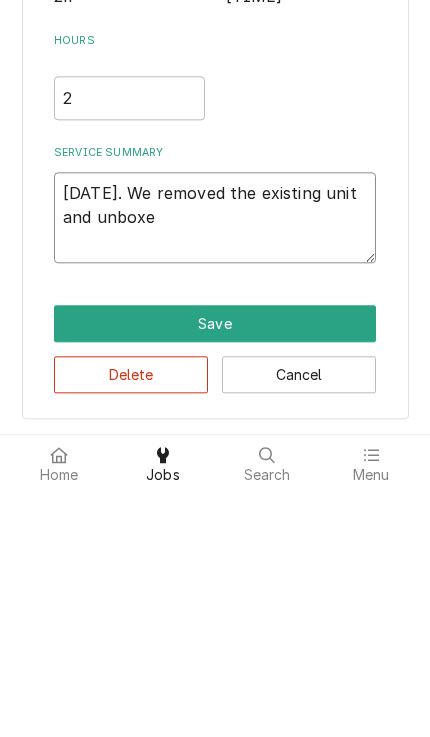 type on "x" 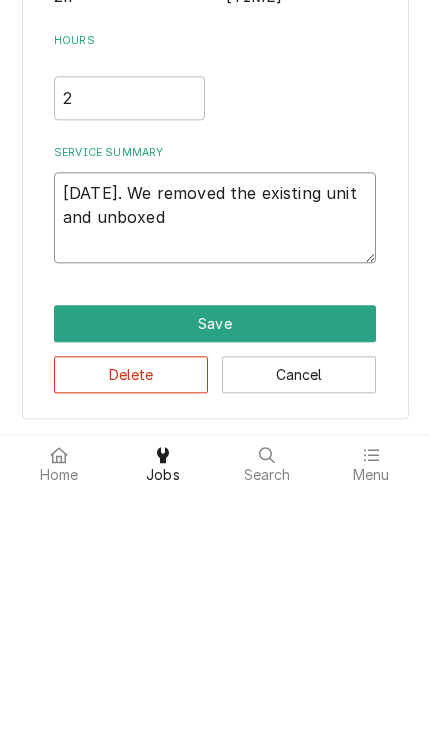 type on "x" 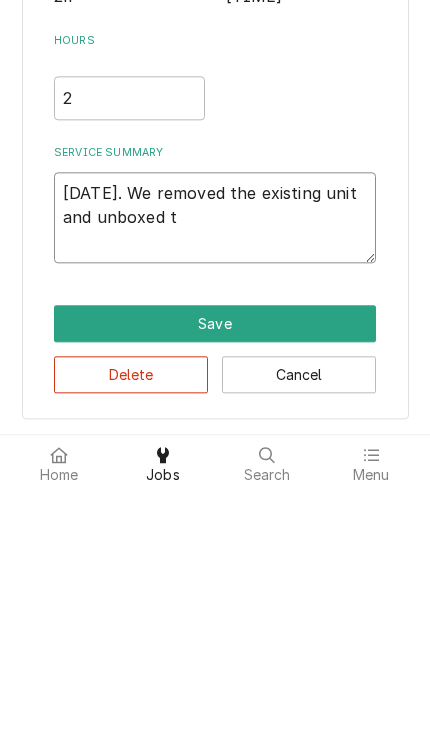 type on "x" 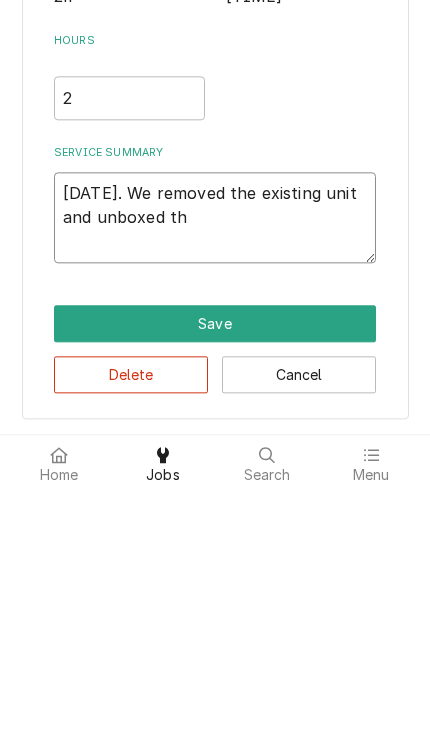 type on "[DATE]. We removed the existing unit and unboxed the" 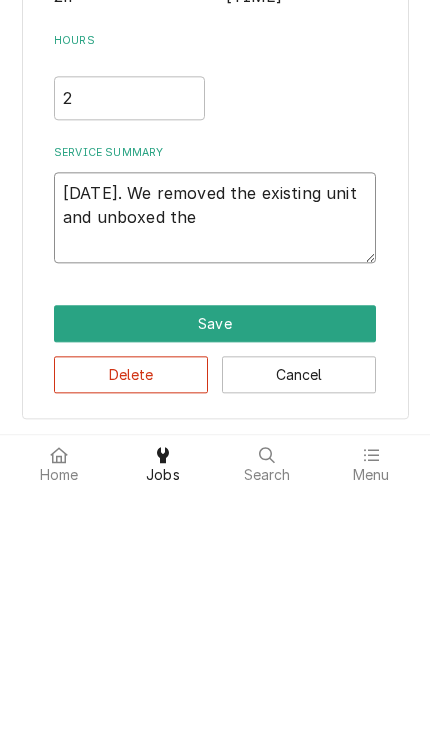 type on "x" 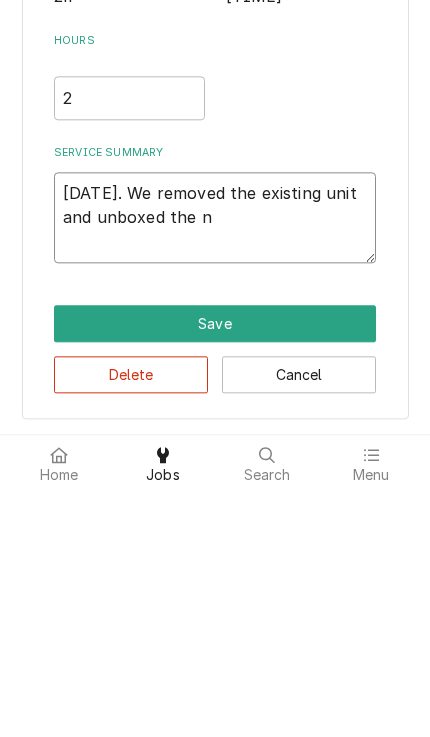 type on "x" 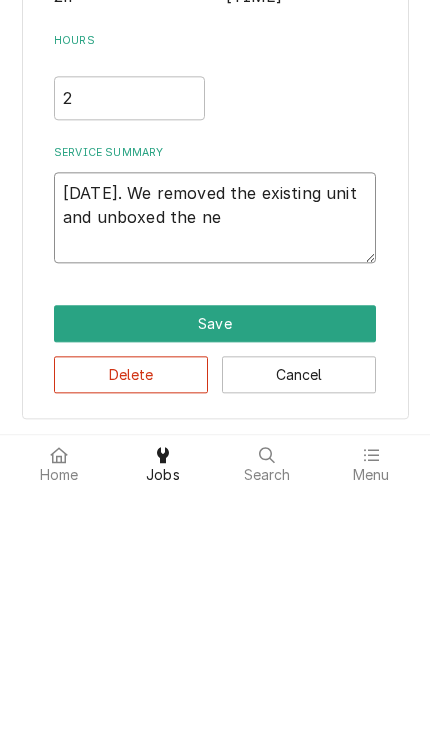 type on "x" 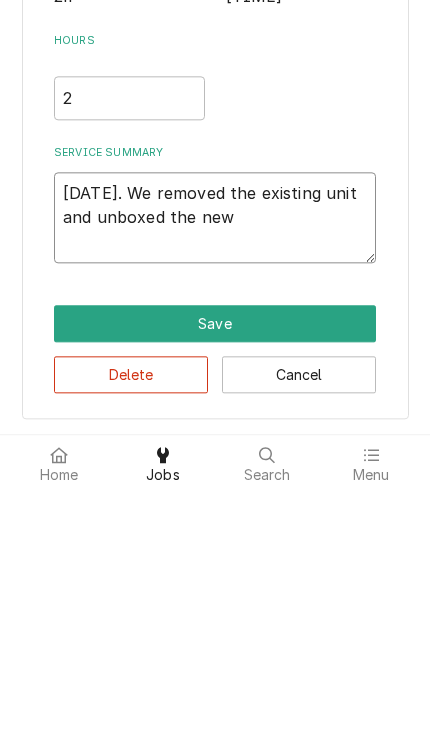 type on "x" 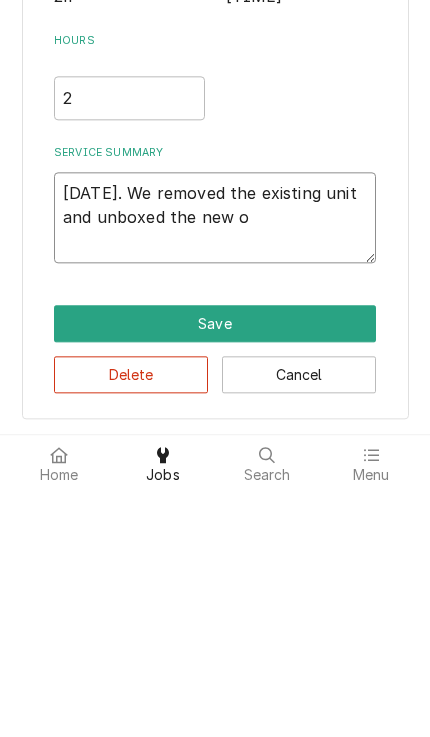 type on "[DATE]. We removed the existing unit and unboxed the new on" 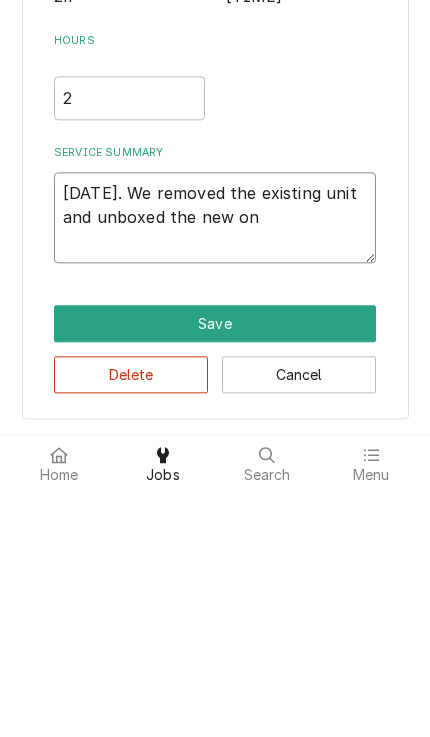 type on "x" 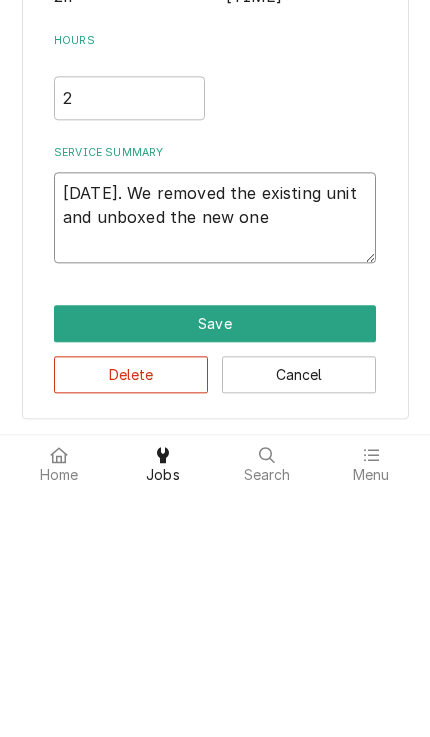 type on "[DATE]. We removed the existing unit and unboxed the new one." 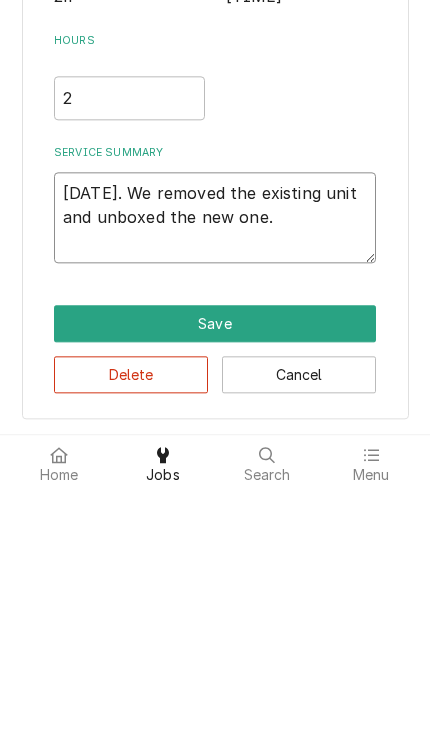 type on "x" 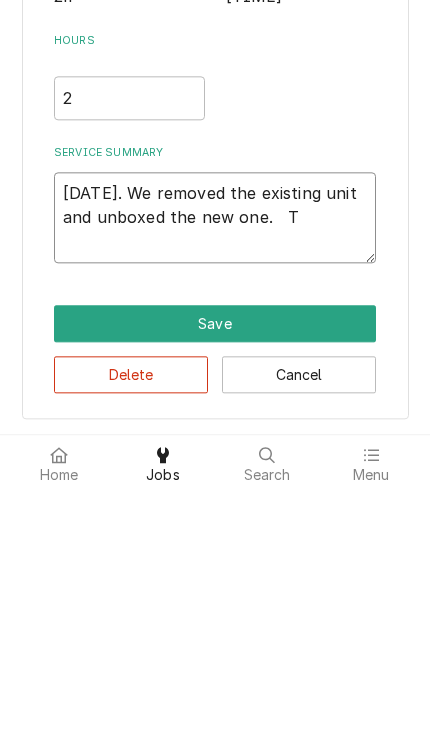 type on "[DATE]. We removed the existing unit and unboxed the new one. Th" 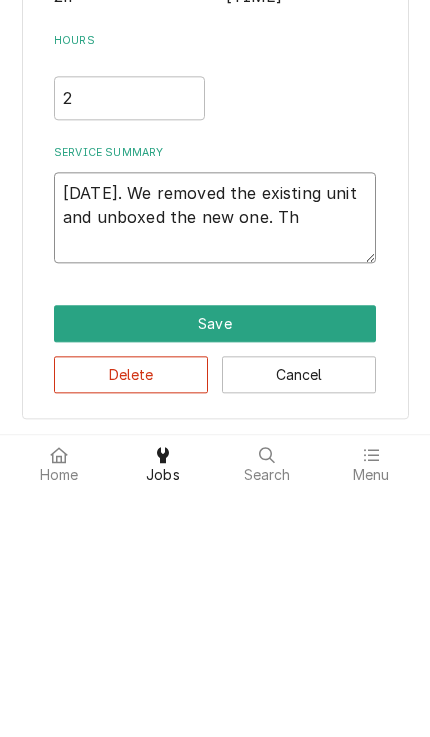 type on "x" 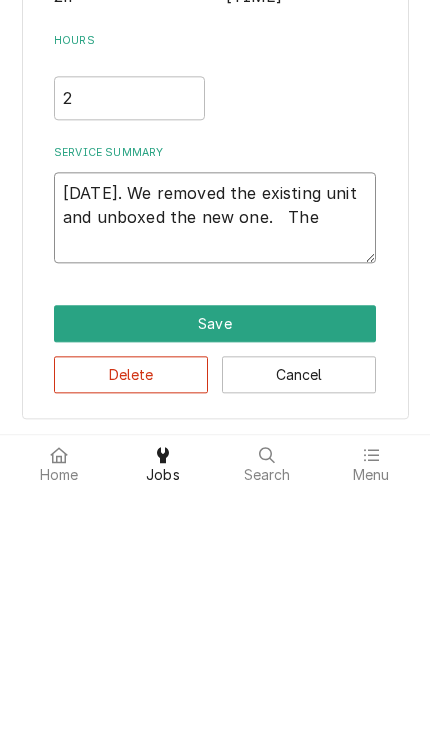 type on "x" 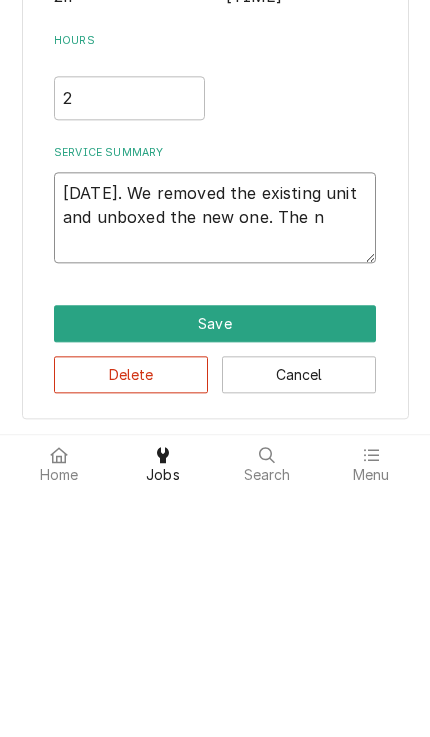 type on "x" 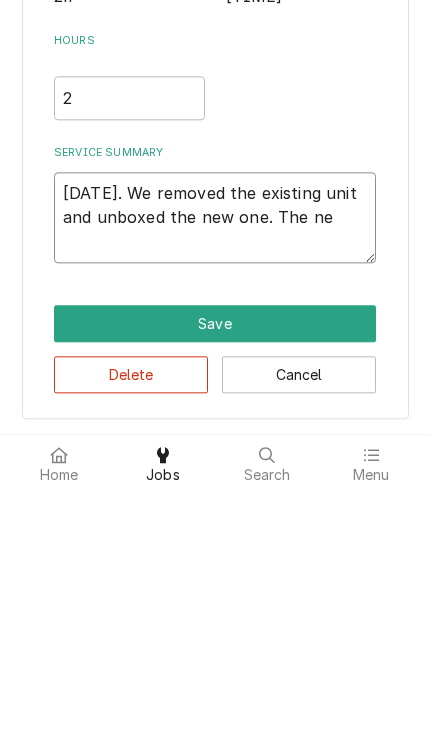 type on "[DATE]. We removed the existing unit and unboxed the new one.   The new" 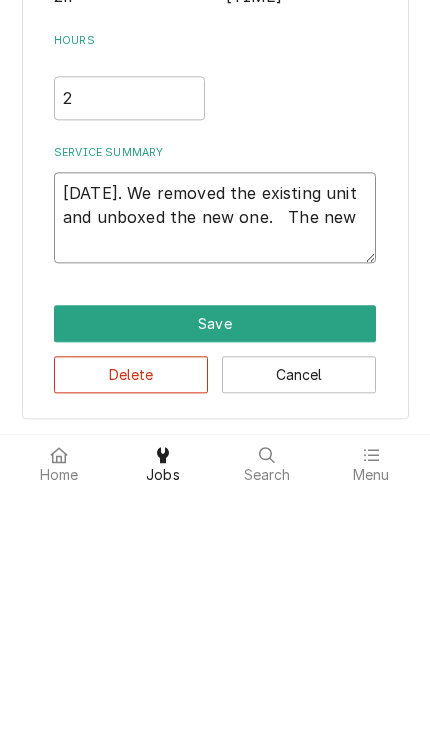 type on "x" 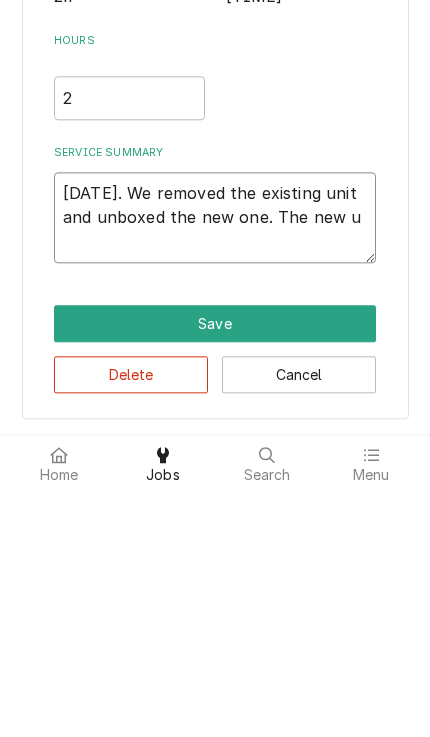type on "x" 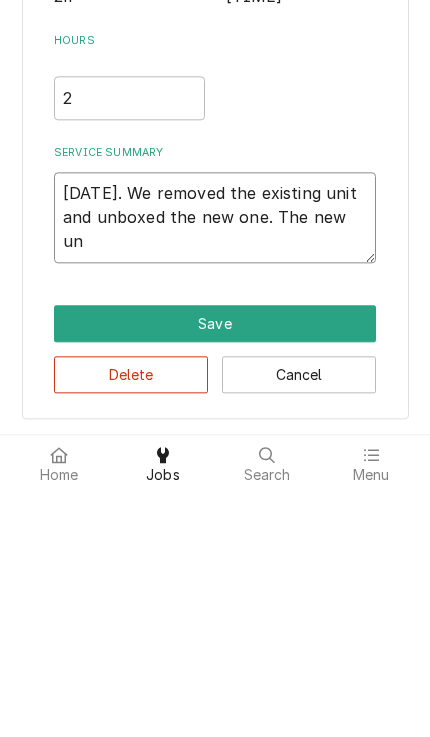 type on "x" 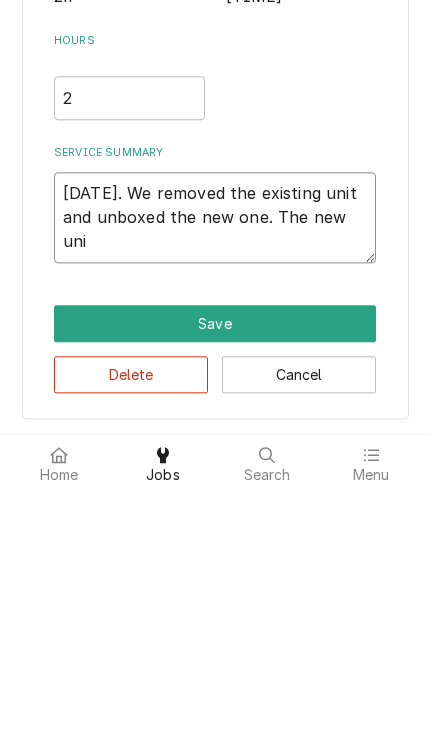 type on "x" 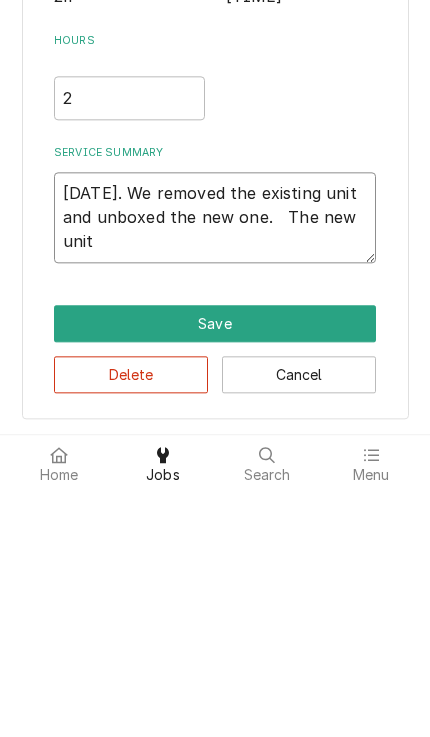 type on "[DATE]. We removed the existing unit and unboxed the new one.   The new unit" 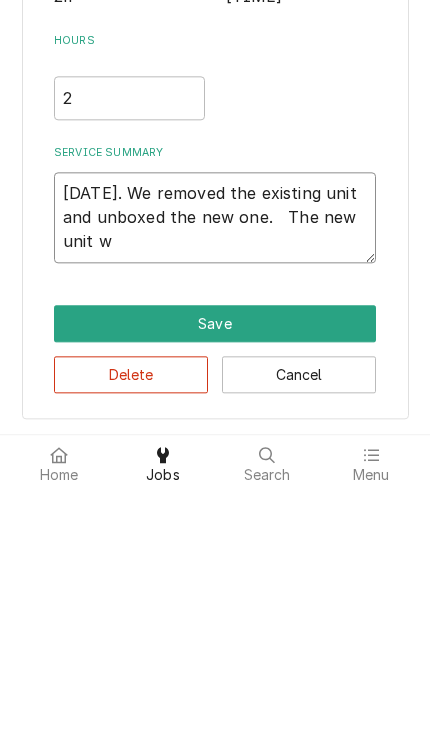 type on "[DATE]. We removed the existing unit and unboxed the new one.   The new unit wa" 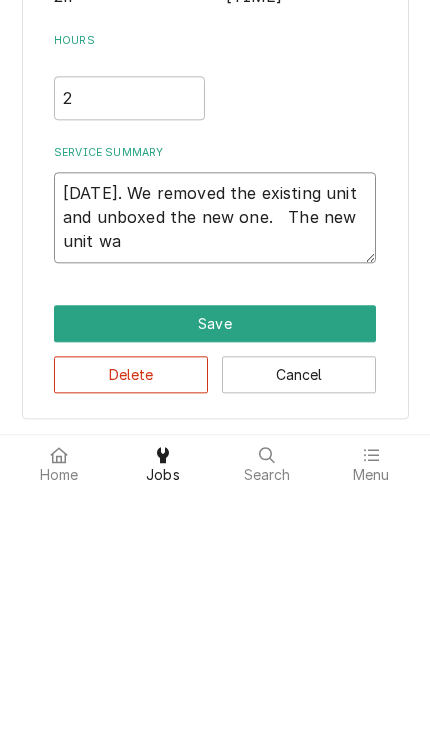 type on "x" 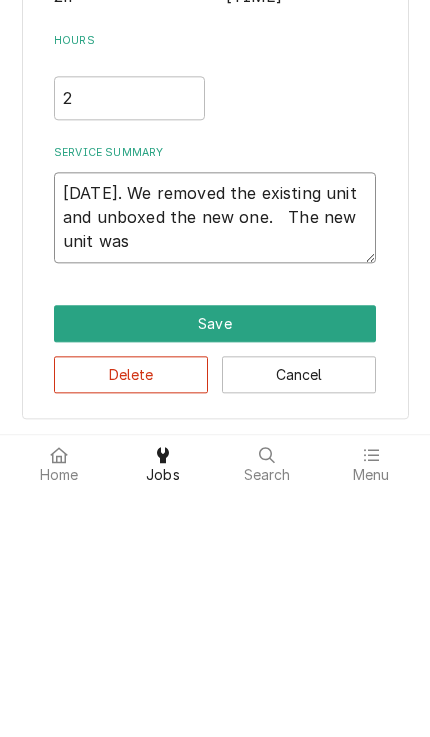 type on "x" 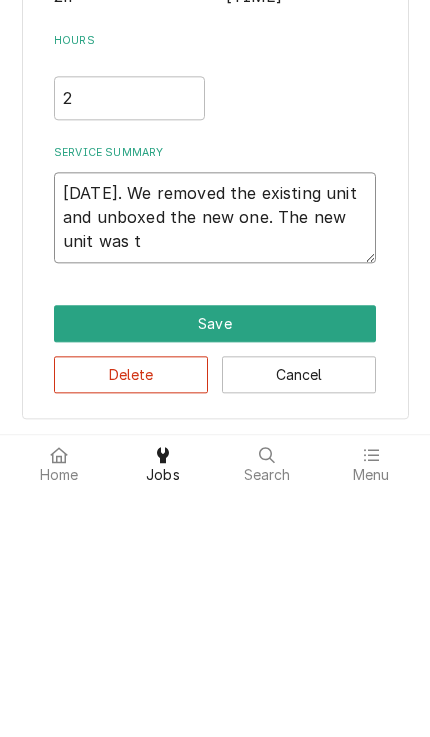type on "x" 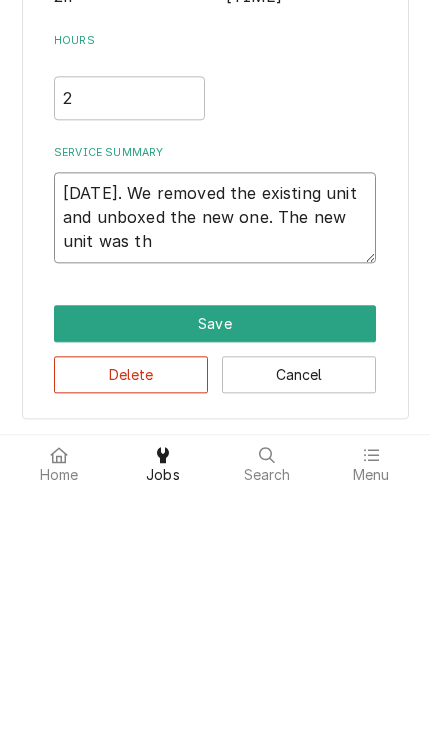 type on "x" 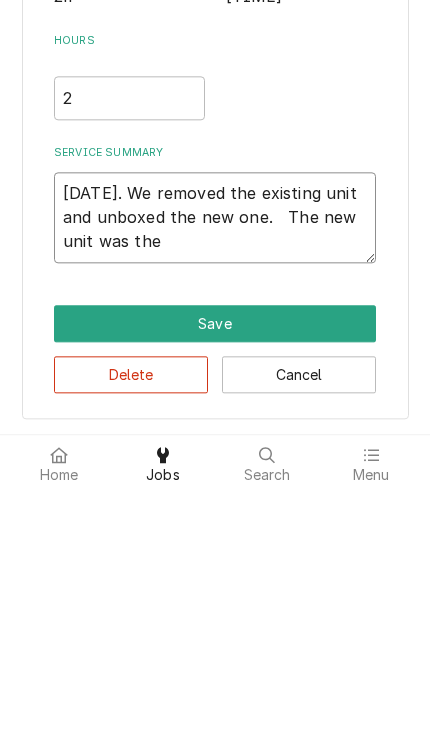 type on "x" 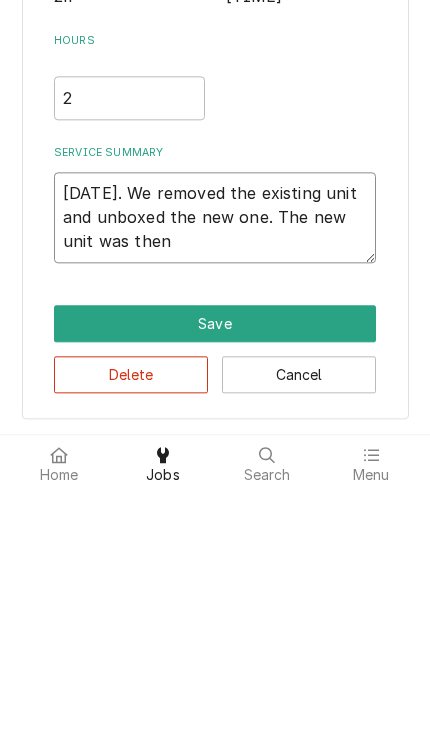 type on "x" 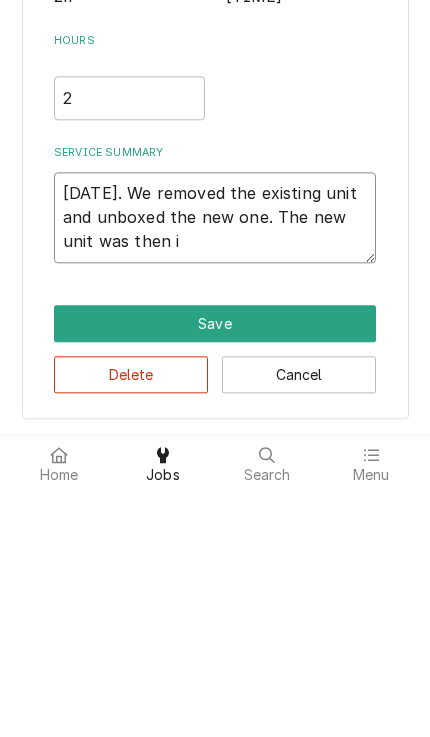 type on "x" 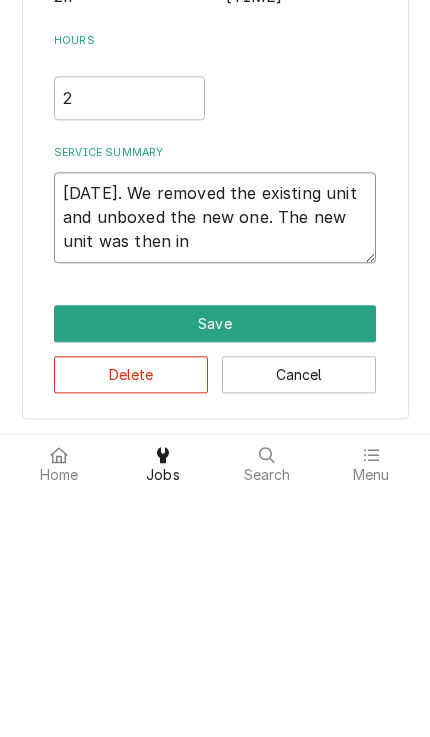 type on "x" 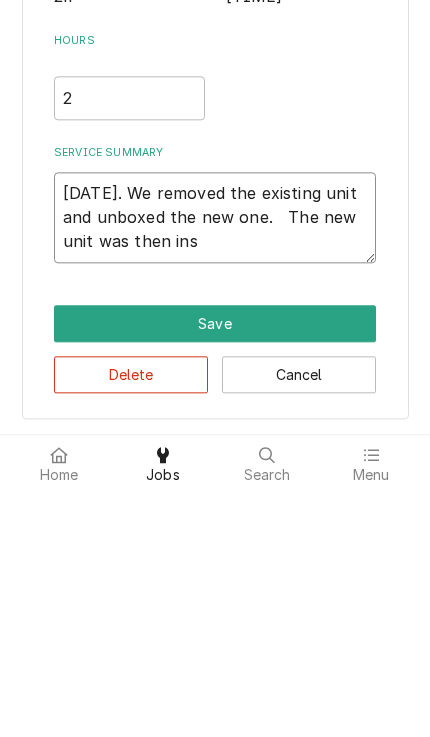 type on "x" 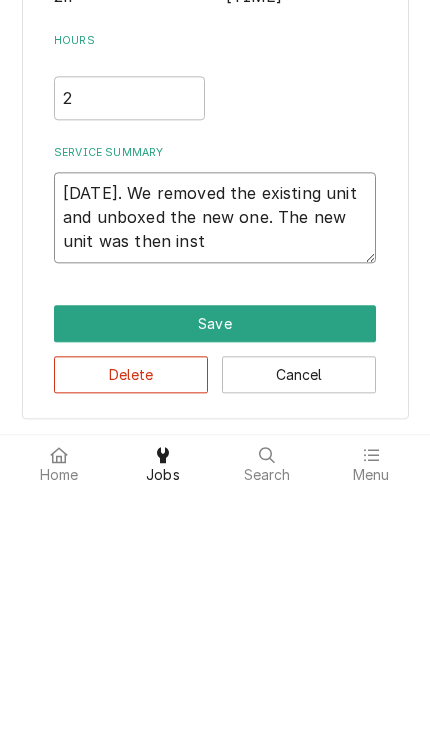 type on "x" 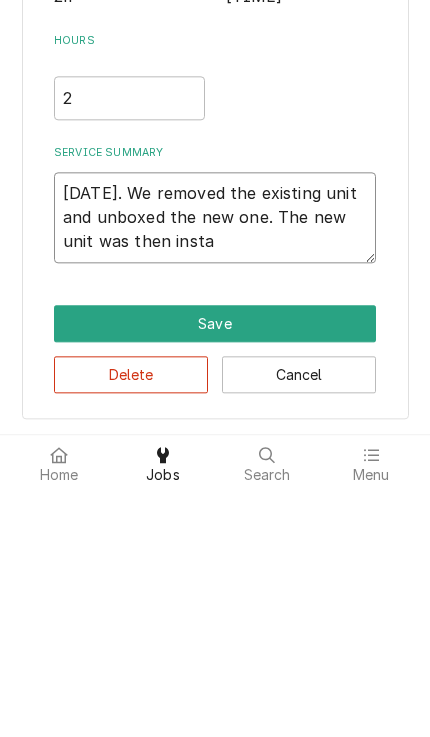 type on "x" 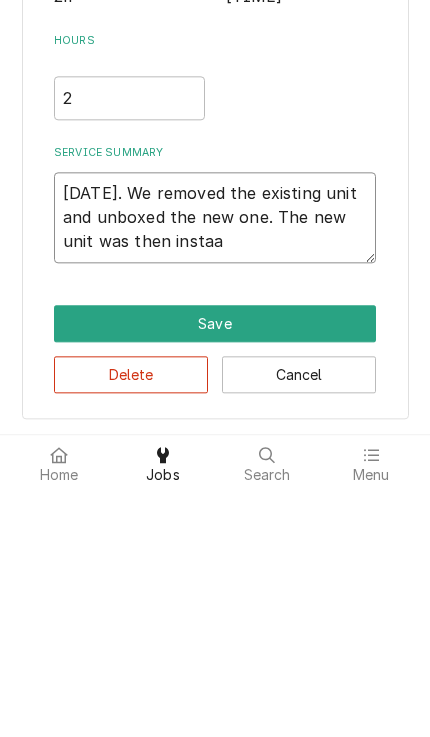 type on "x" 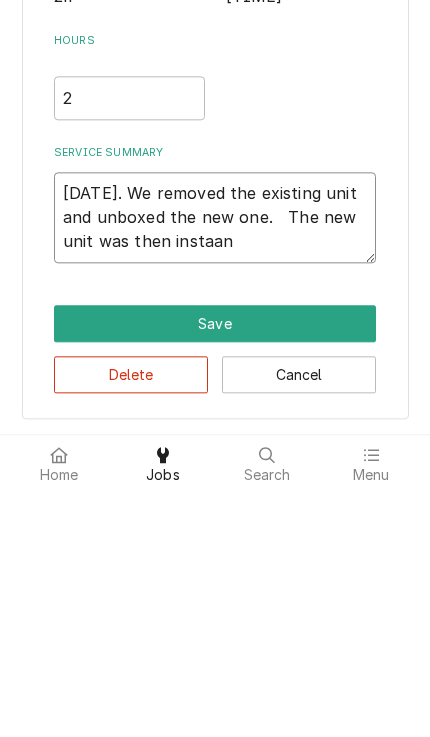 type on "x" 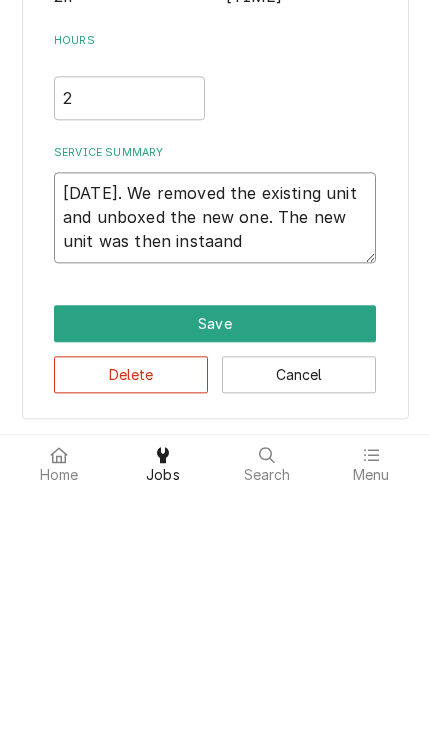 type on "x" 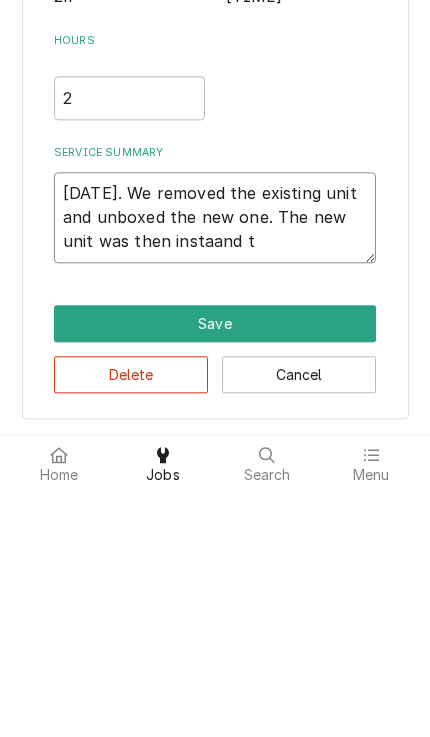 type on "x" 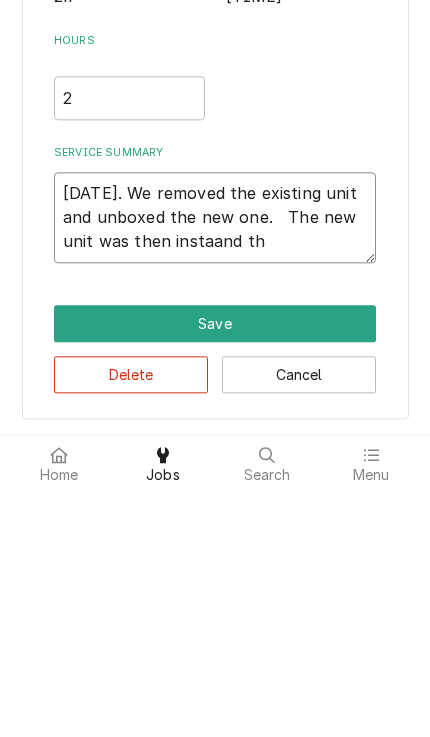 type on "x" 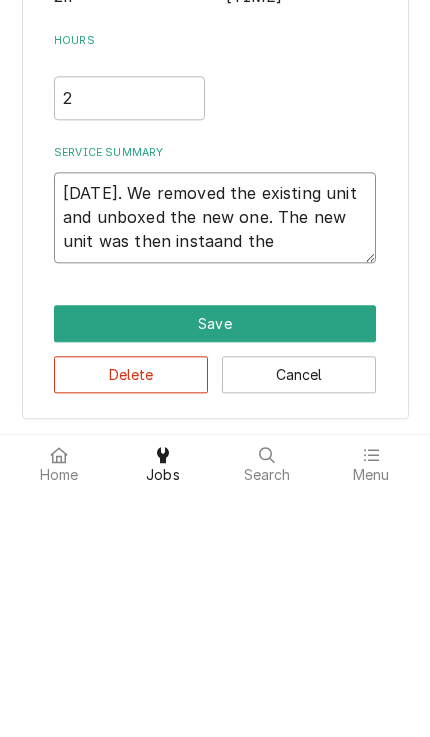 type on "x" 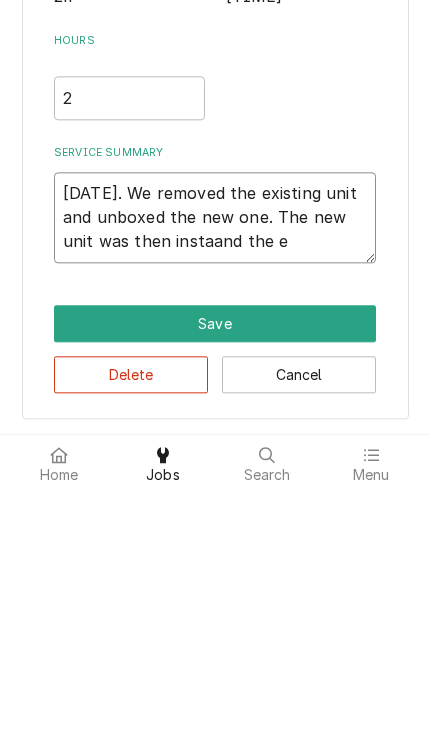 type on "[DATE]. We removed the existing unit and unboxed the new one. The new unit was then instaand the el" 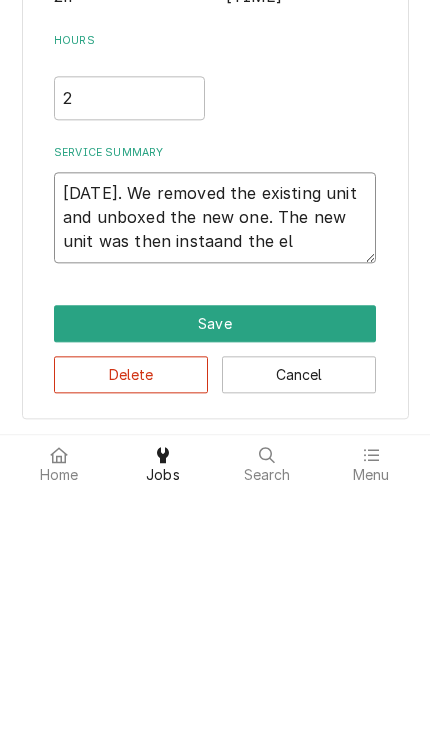 type on "x" 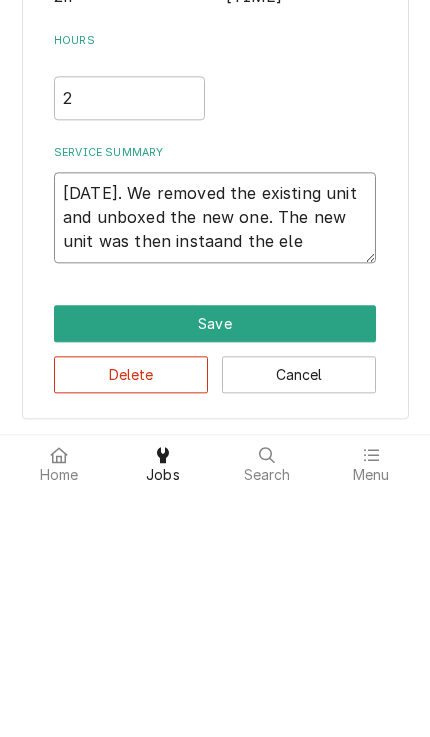 type on "x" 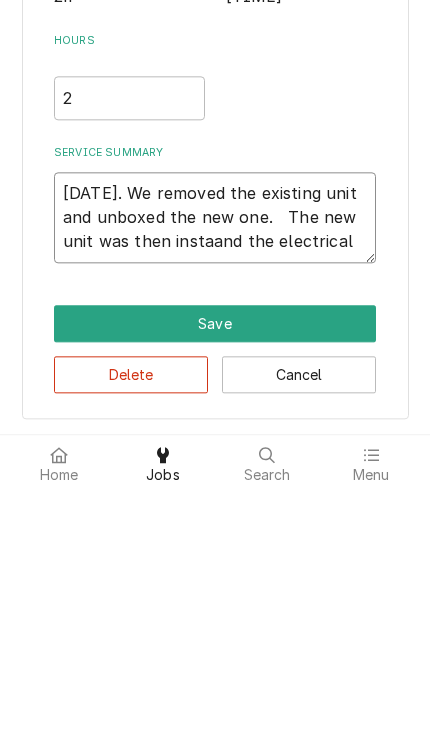 type on "x" 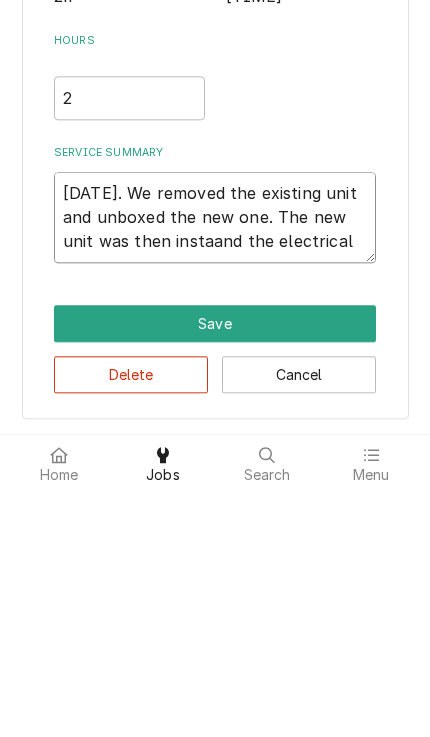 type on "x" 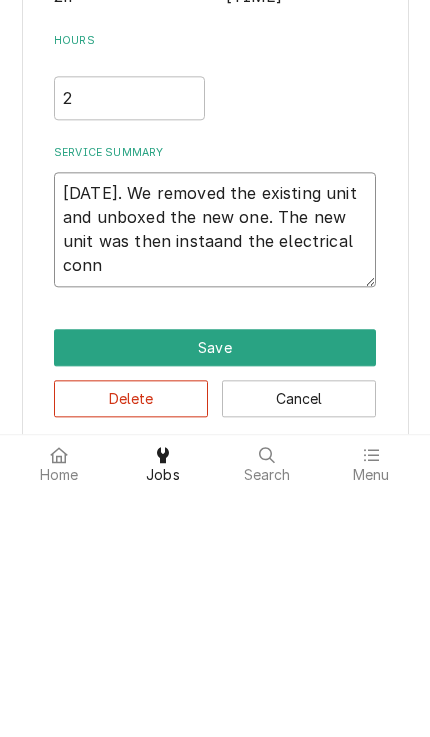 type on "x" 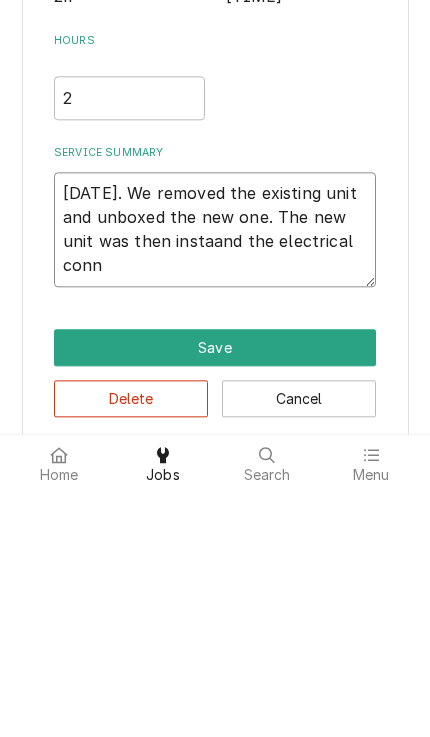 type on "[DATE]. We removed the existing unit and unboxed the new one. The new unit was then instaand the electrical connections" 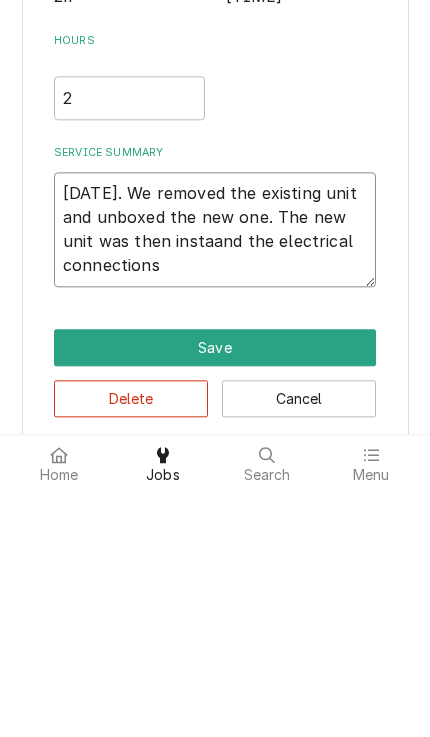 type on "x" 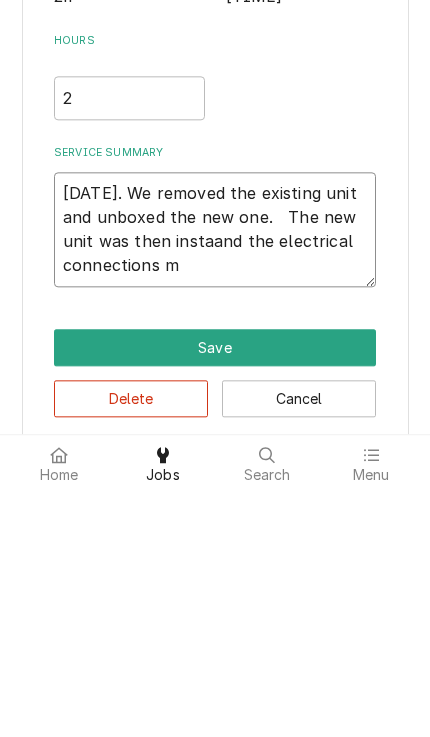 type on "x" 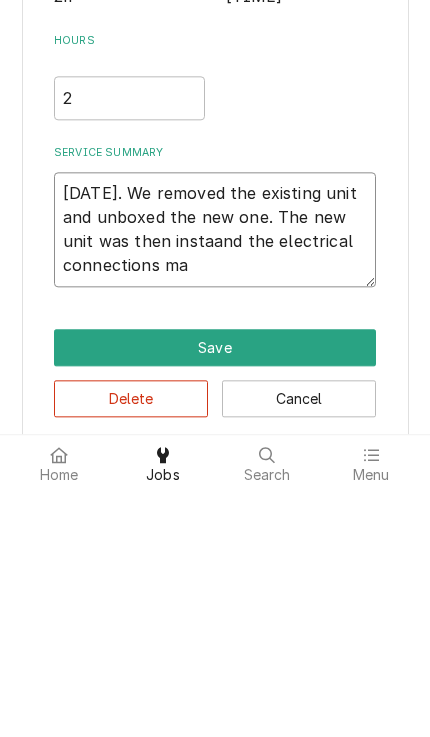 type on "x" 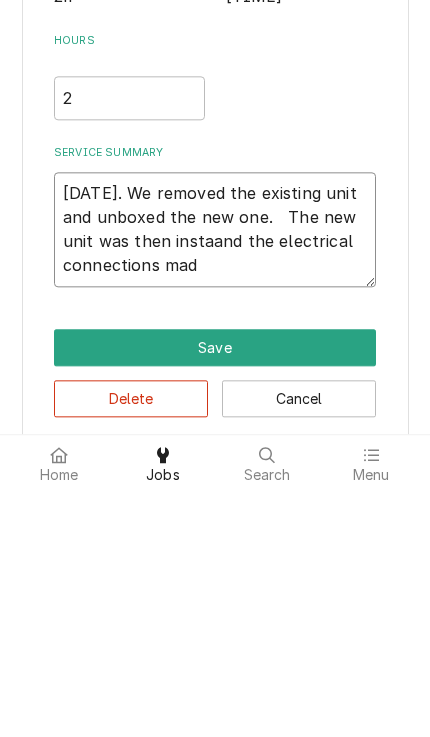 type on "x" 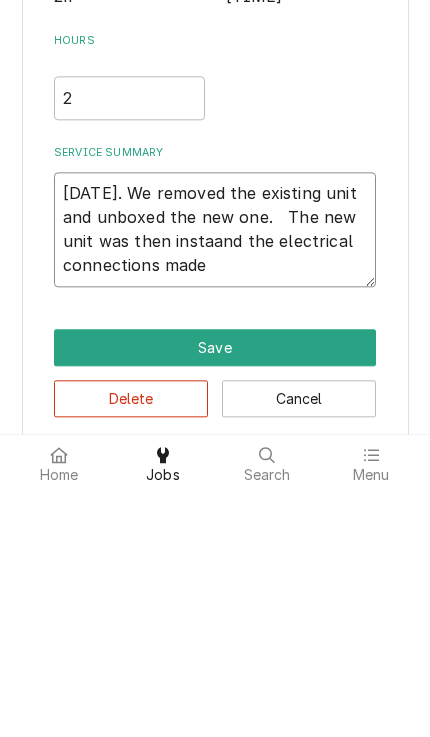 type 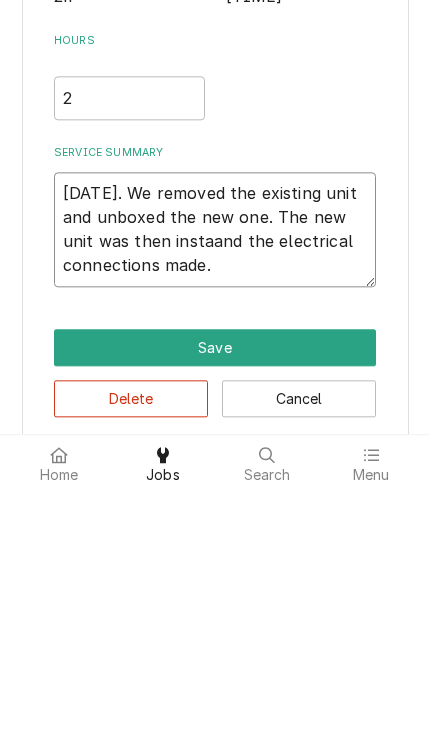 click on "[DATE]. We removed the existing unit and unboxed the new one. The new unit was then instaand the electrical connections made." at bounding box center (215, 475) 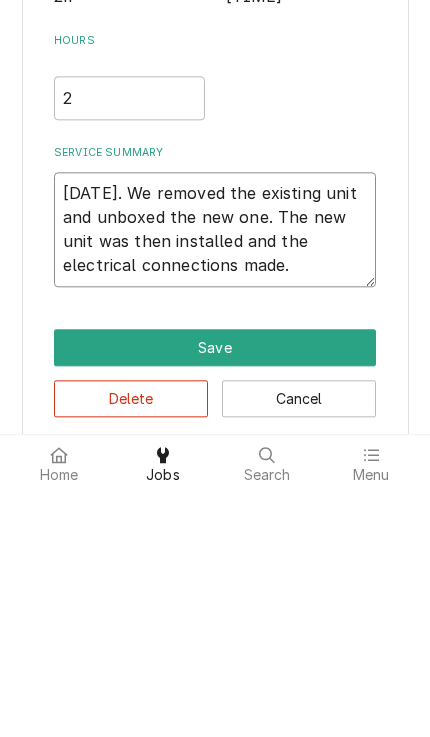 click on "[DATE]. We removed the existing unit and unboxed the new one. The new unit was then installed and the electrical connections made." at bounding box center (215, 475) 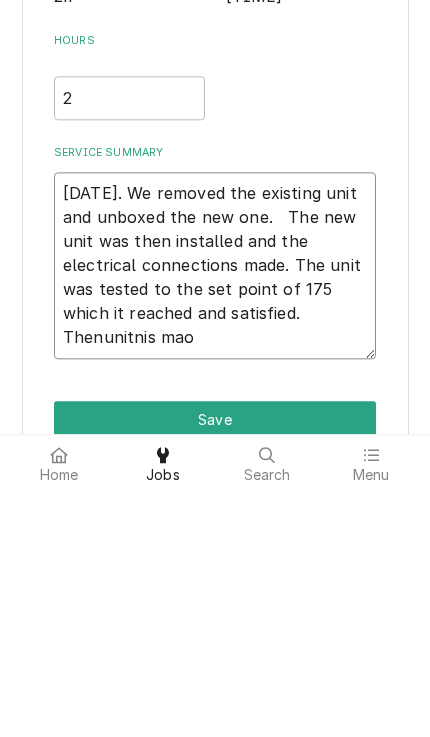 click on "[DATE]. We removed the existing unit and unboxed the new one.   The new unit was then installed and the electrical connections made. The unit was tested to the set point of 175 which it reached and satisfied. Thenunitnis mao" at bounding box center [215, 511] 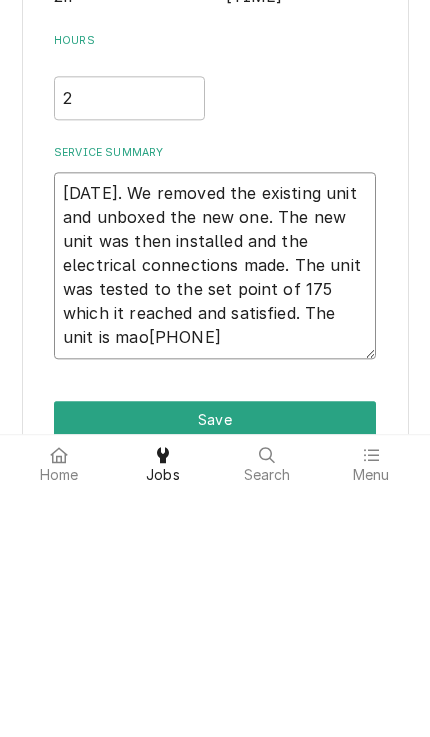 click on "[DATE]. We removed the existing unit and unboxed the new one. The new unit was then installed and the electrical connections made. The unit was tested to the set point of 175 which it reached and satisfied. The unit is mao[PHONE]" at bounding box center [215, 511] 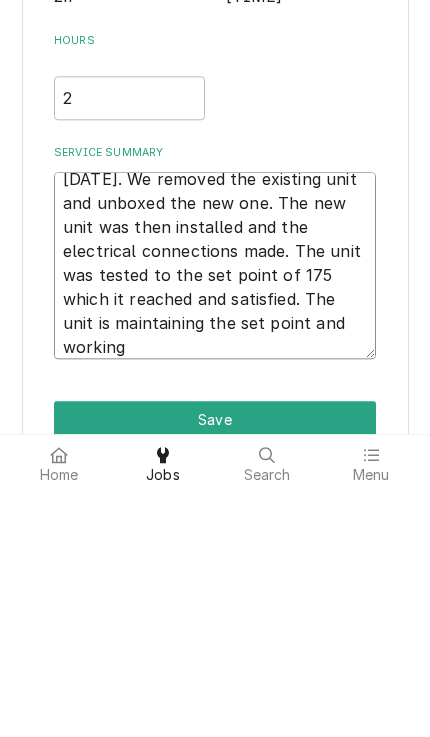 scroll, scrollTop: 0, scrollLeft: 0, axis: both 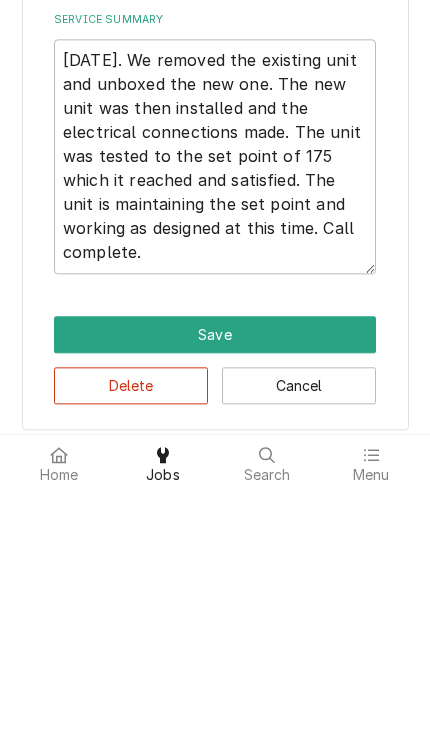 click on "Save" at bounding box center (215, 580) 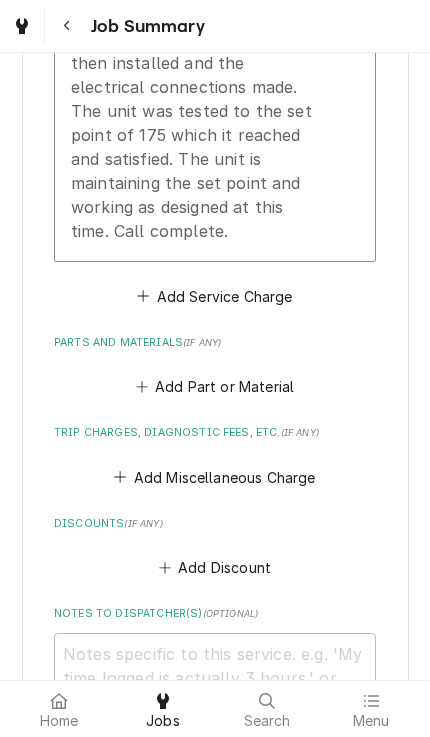scroll, scrollTop: 876, scrollLeft: 0, axis: vertical 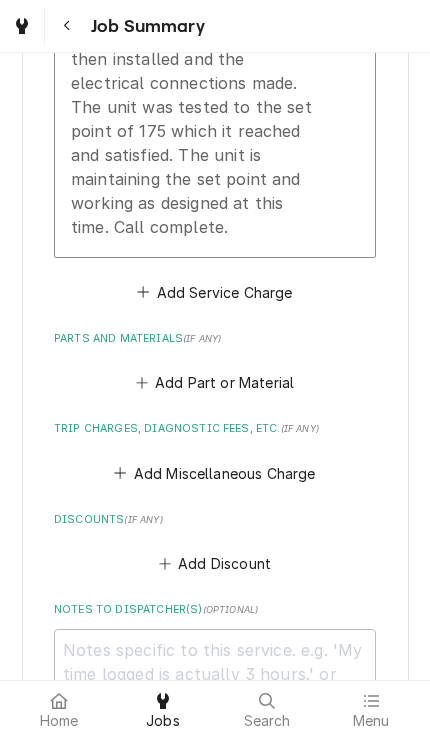 click on "Add Miscellaneous Charge" at bounding box center (215, 468) 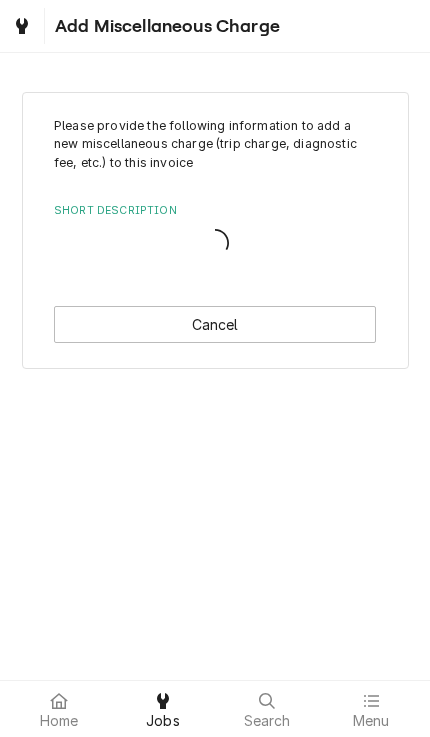 scroll, scrollTop: 0, scrollLeft: 0, axis: both 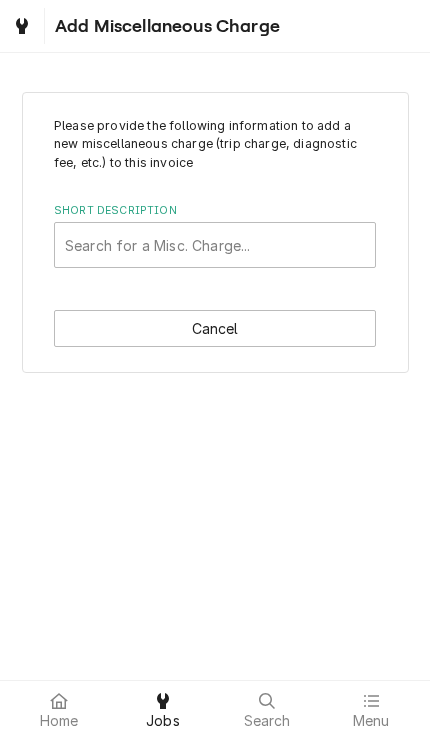 click on "Please provide the following information to add a new miscellaneous charge (trip charge, diagnostic fee, etc.) to this invoice Short Description Search for a Misc. Charge... Cancel" at bounding box center (215, 232) 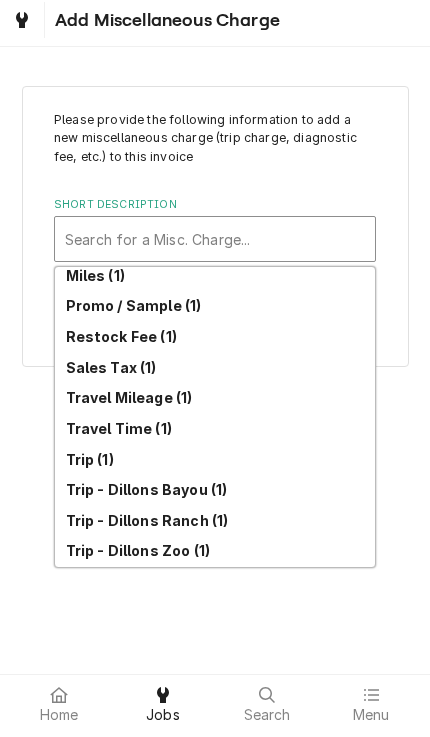 scroll, scrollTop: 466, scrollLeft: 0, axis: vertical 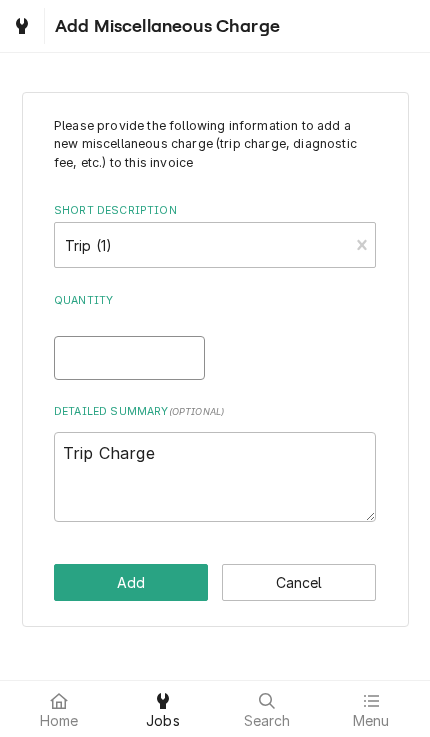 click on "Quantity" at bounding box center (129, 358) 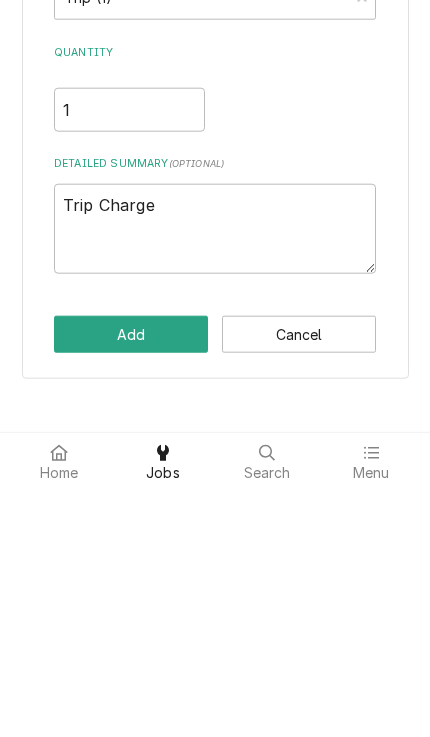 click on "Add" at bounding box center (131, 582) 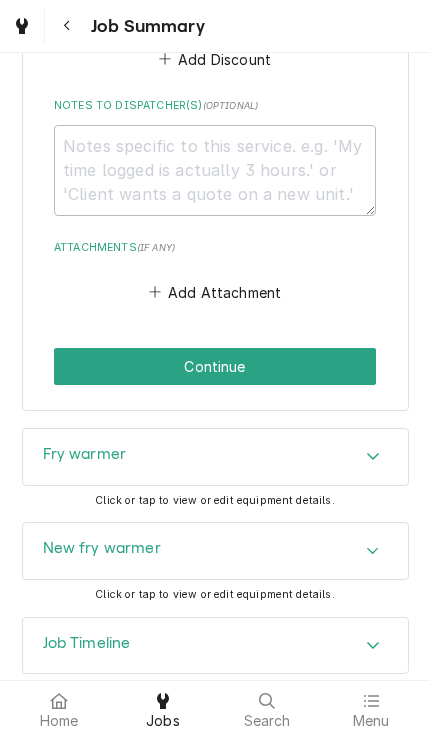 scroll, scrollTop: 1598, scrollLeft: 0, axis: vertical 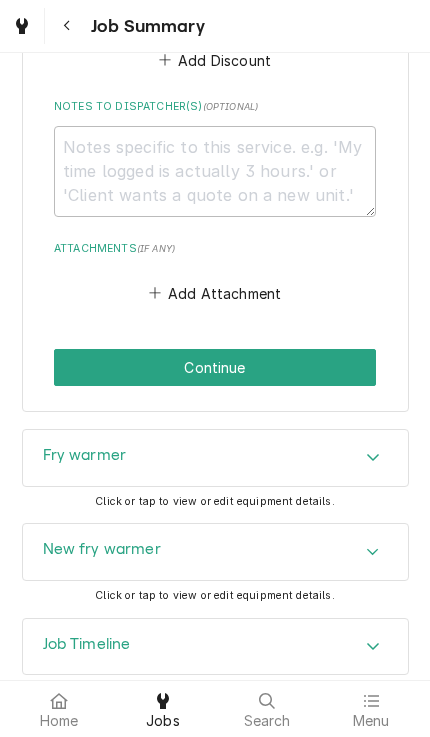 click on "Continue" at bounding box center (215, 367) 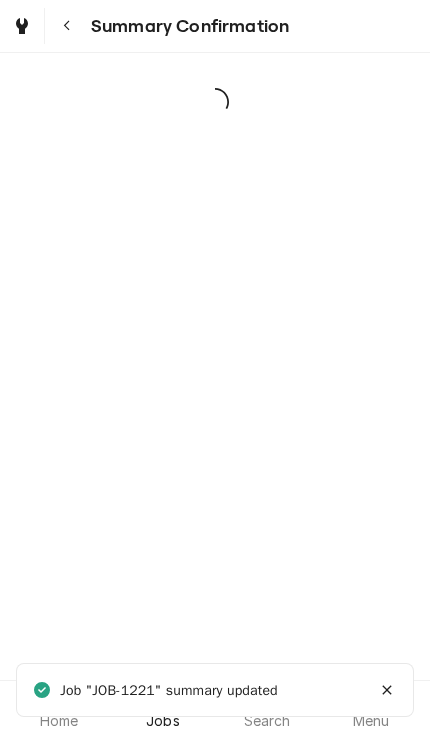 scroll, scrollTop: 0, scrollLeft: 0, axis: both 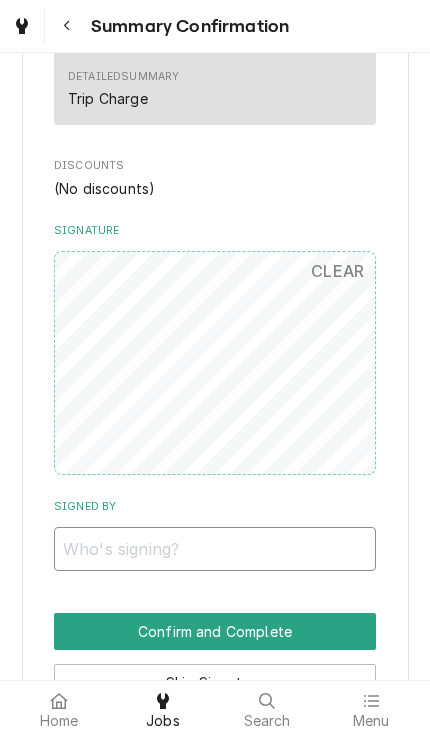 click on "Signed By" at bounding box center (215, 549) 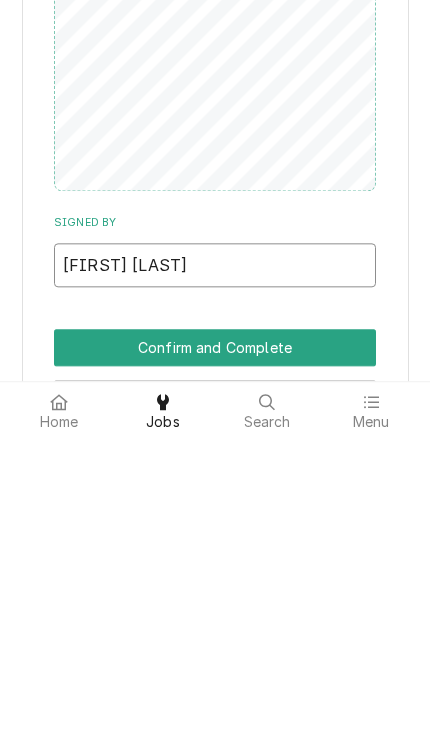 scroll, scrollTop: 1142, scrollLeft: 0, axis: vertical 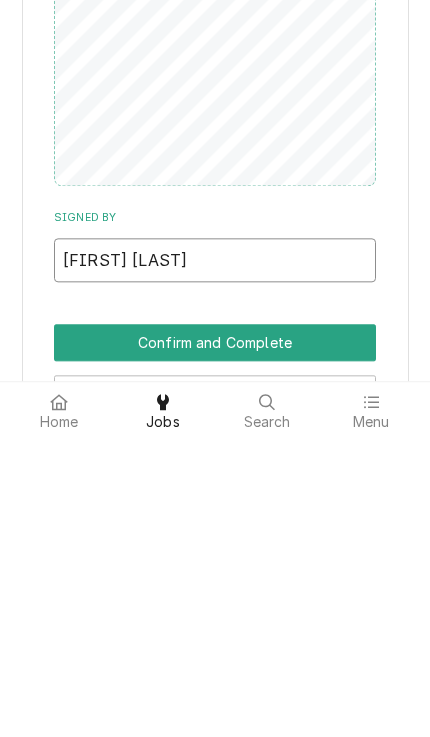 type on "Maria vega" 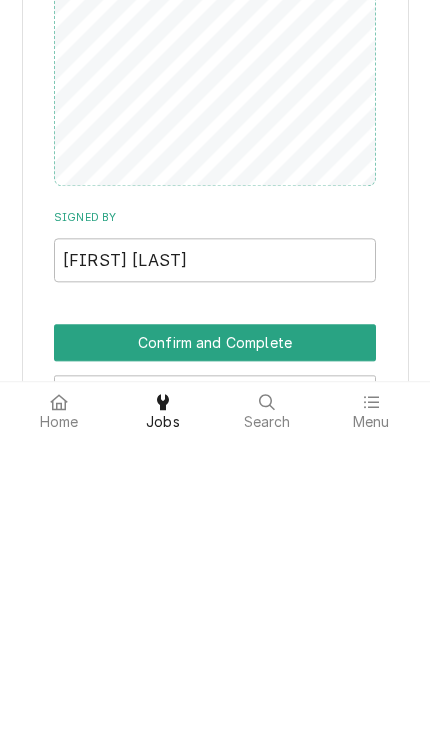 click on "Confirm and Complete" at bounding box center (215, 641) 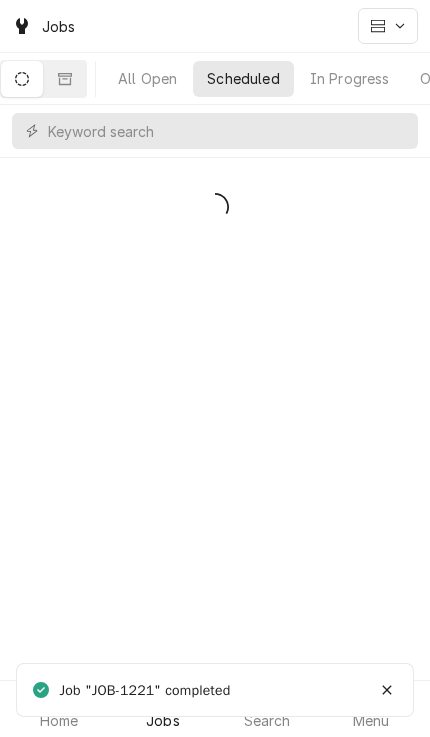 scroll, scrollTop: 0, scrollLeft: 0, axis: both 